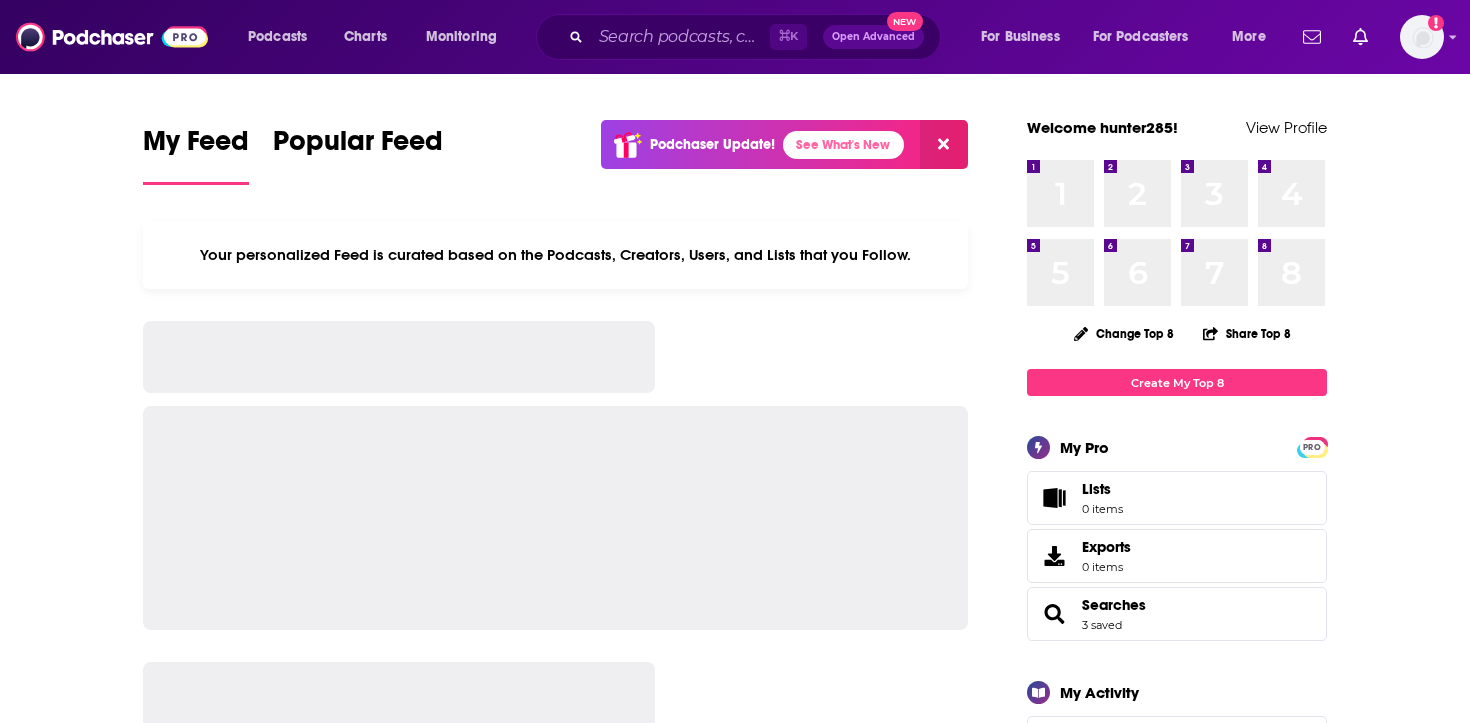 scroll, scrollTop: 0, scrollLeft: 0, axis: both 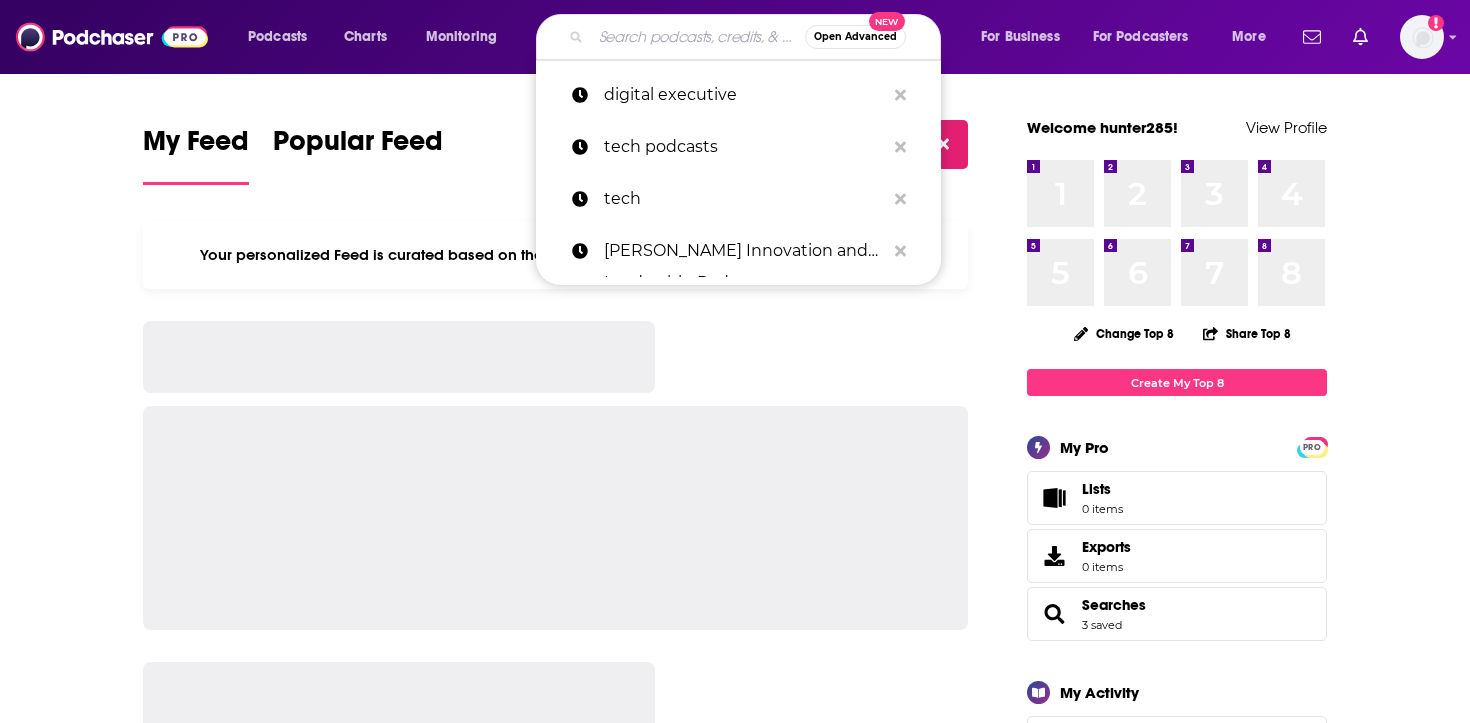 click at bounding box center (698, 37) 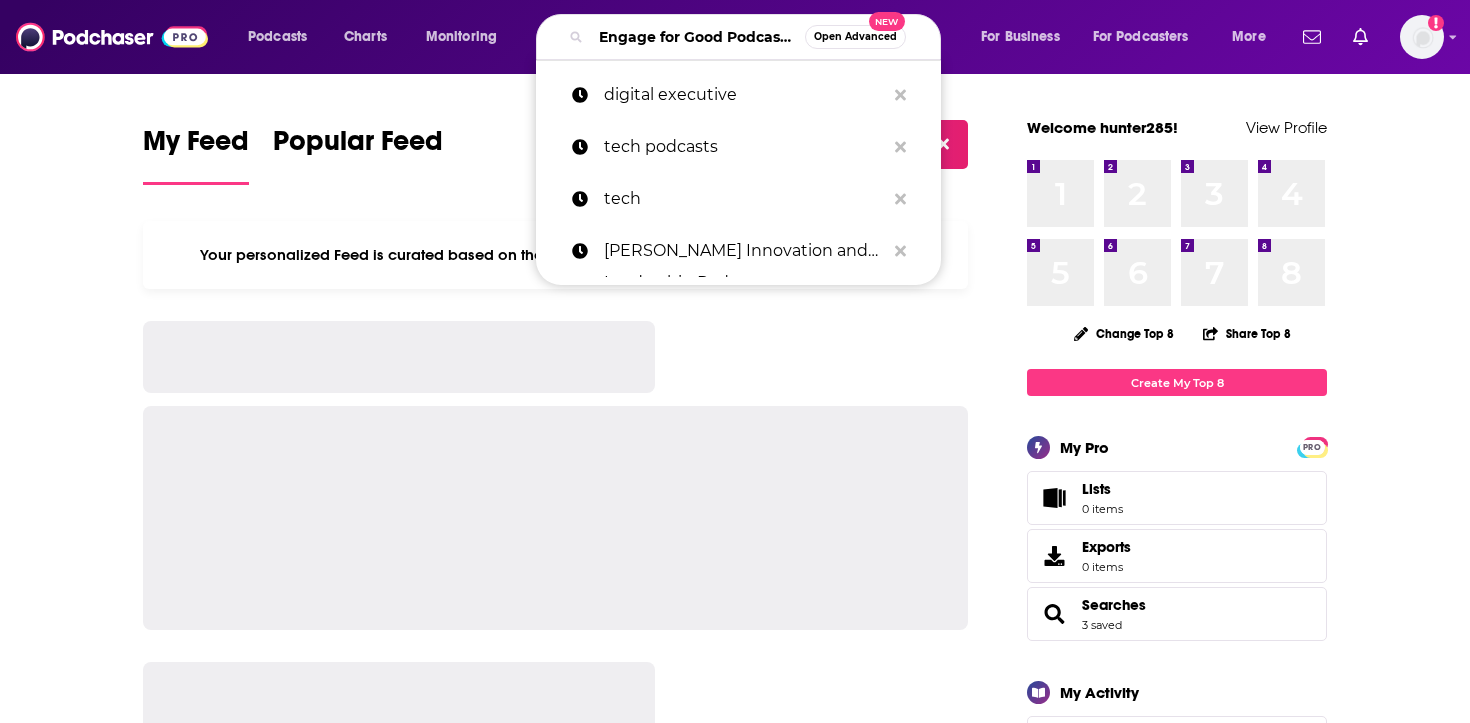 scroll, scrollTop: 0, scrollLeft: 160, axis: horizontal 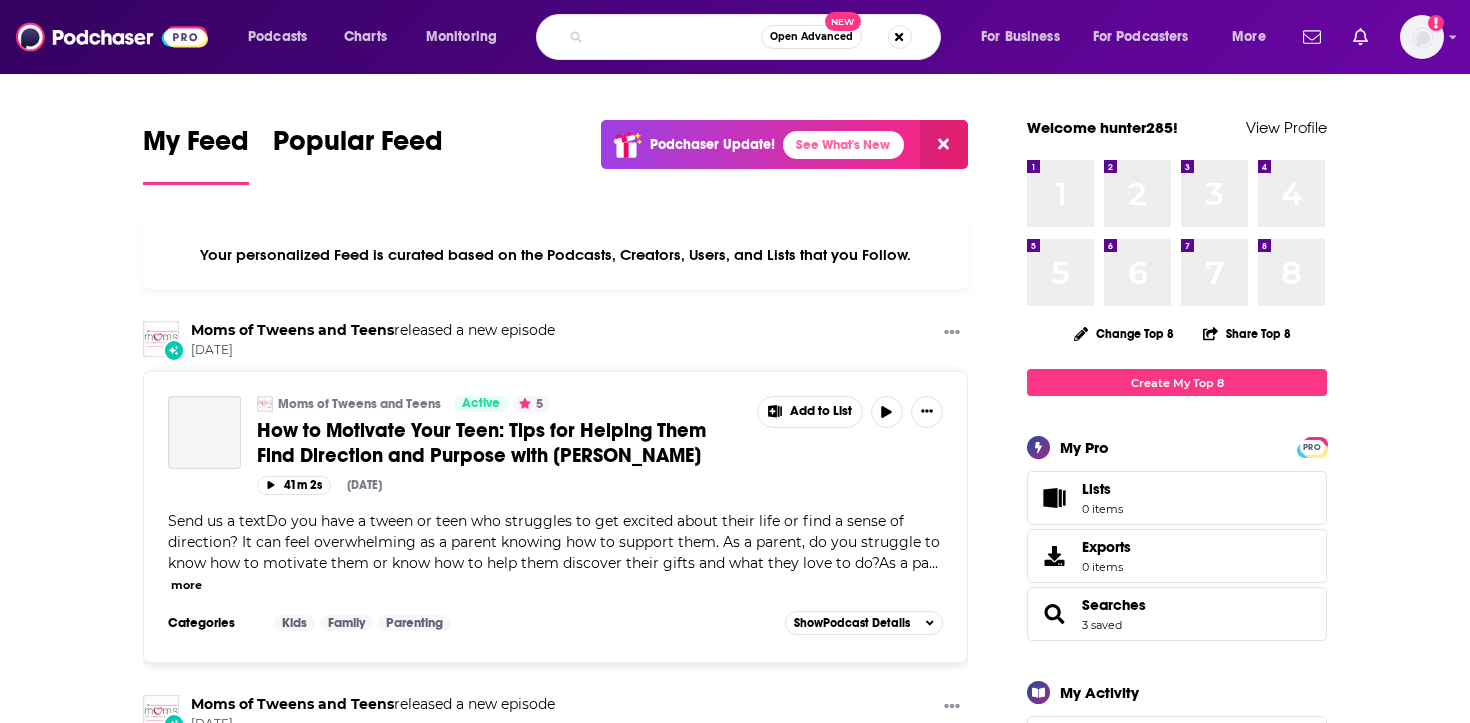 type on "Engage for Good Podcast with [MEDICAL_DATA][PERSON_NAME]" 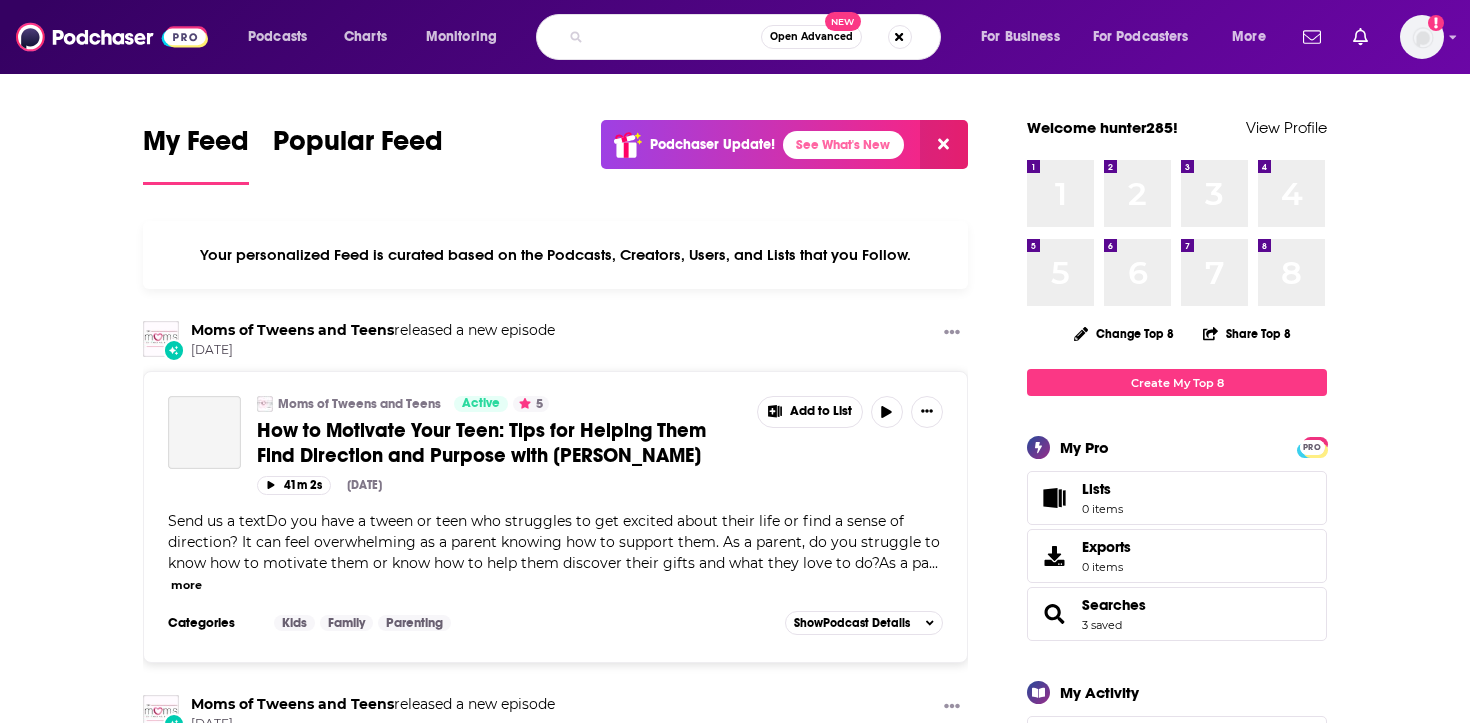 scroll, scrollTop: 0, scrollLeft: 0, axis: both 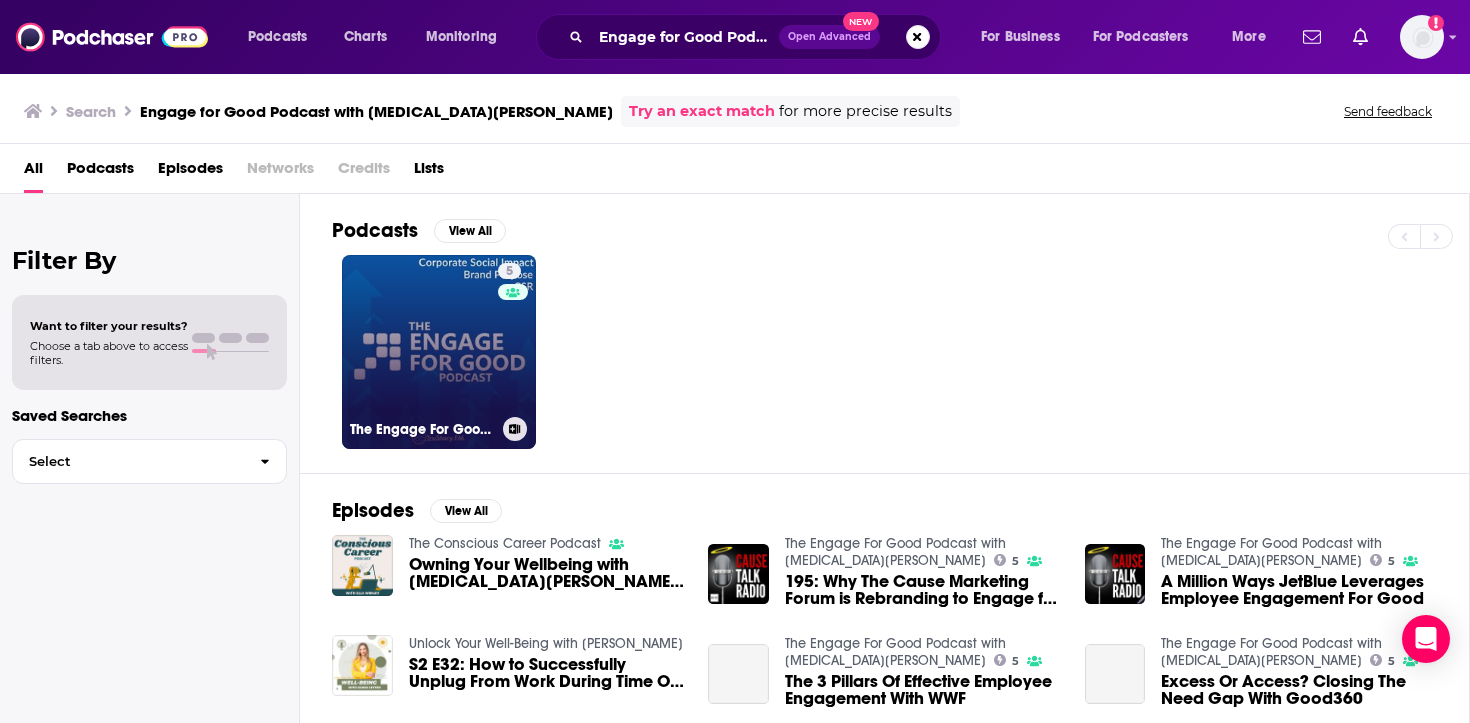 click on "5 The Engage For Good Podcast with [MEDICAL_DATA][PERSON_NAME]" at bounding box center [439, 352] 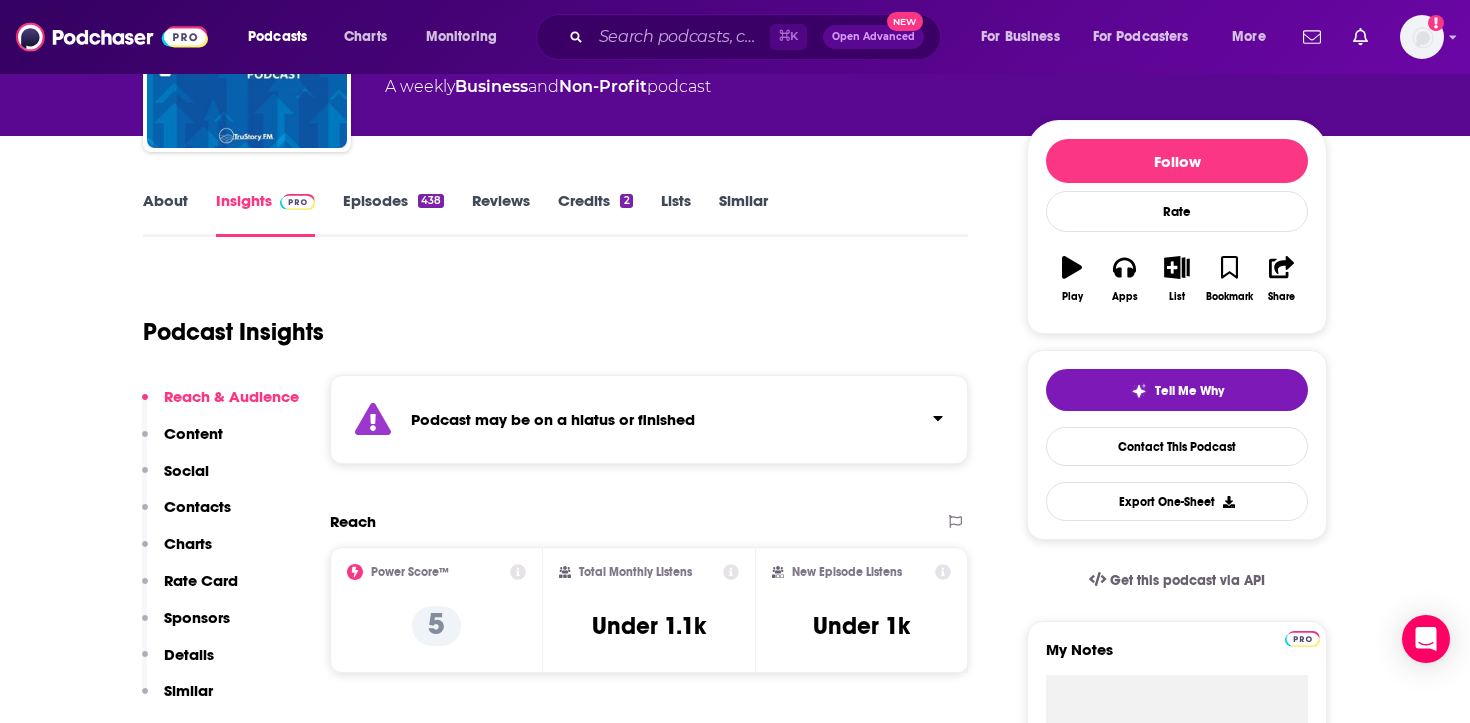 scroll, scrollTop: 187, scrollLeft: 0, axis: vertical 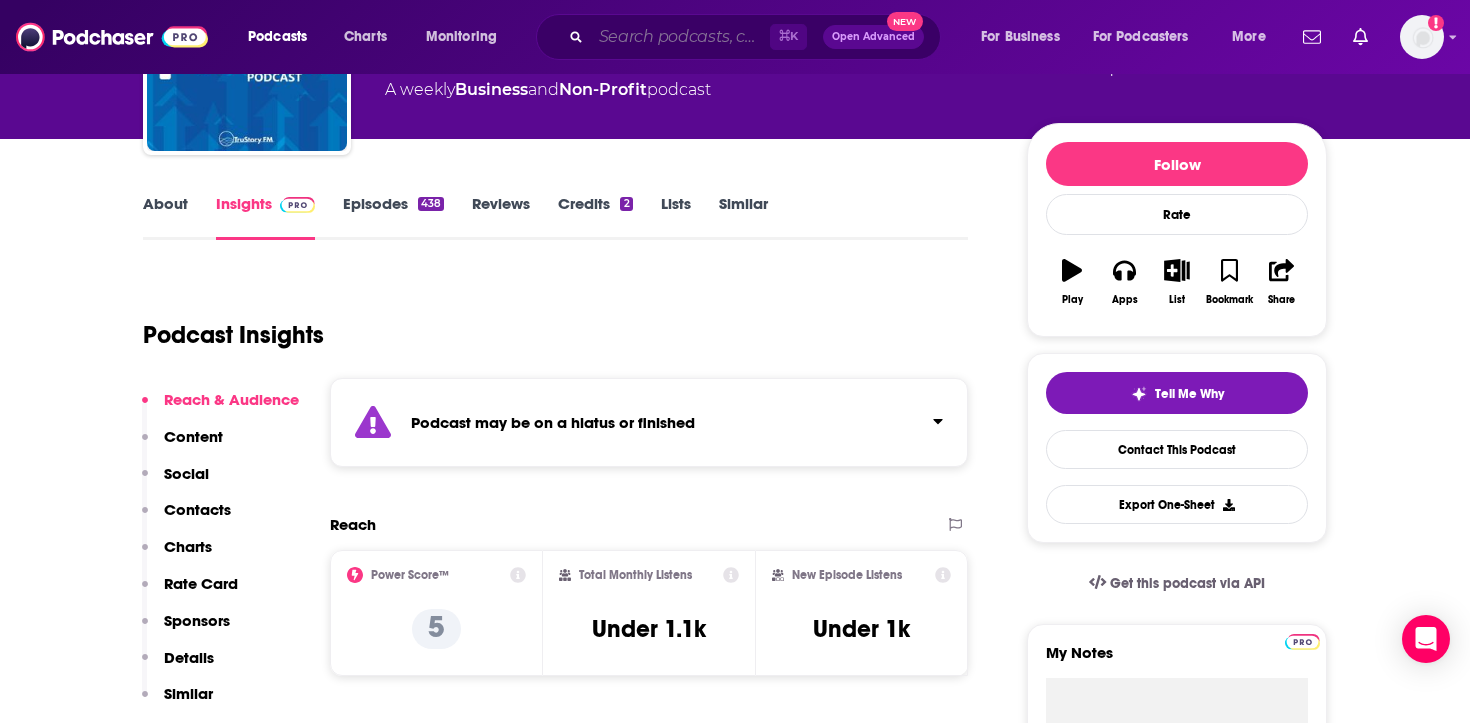 click at bounding box center [680, 37] 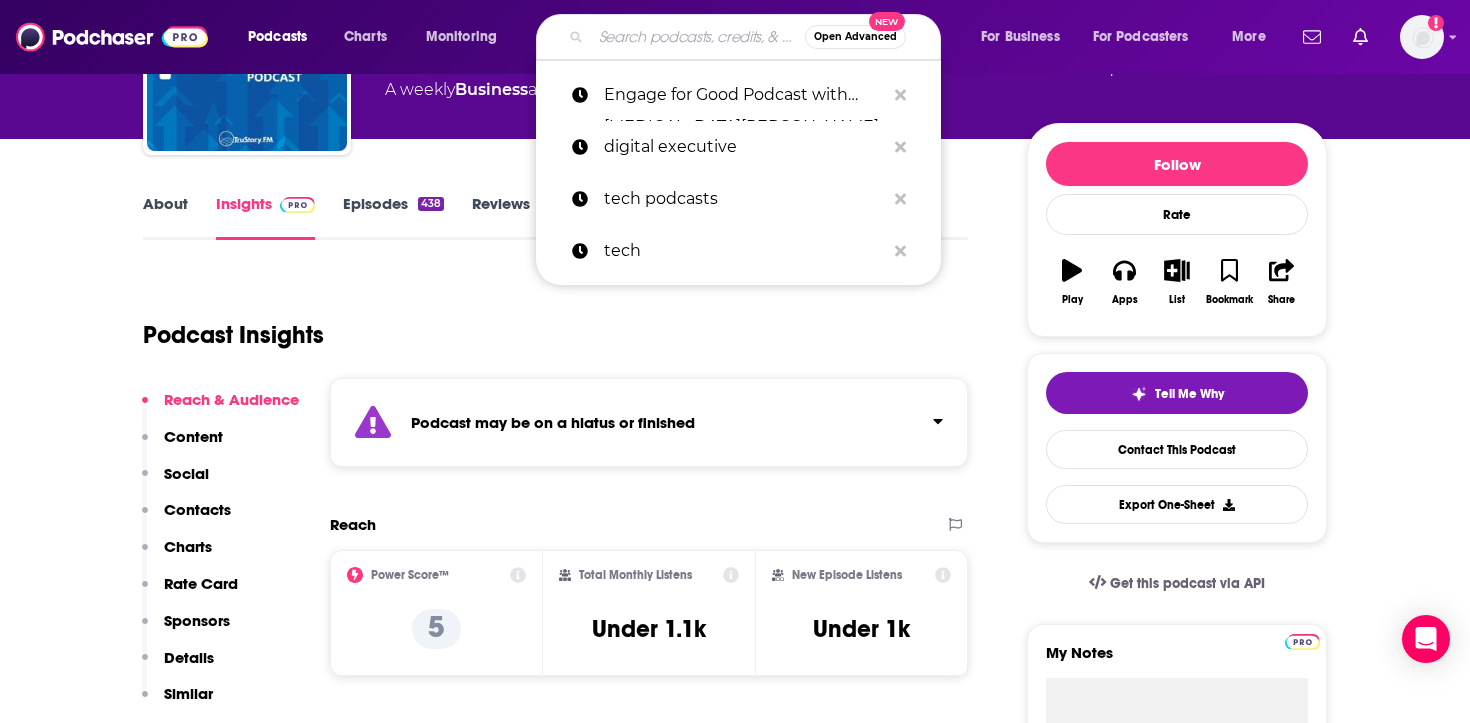 paste on "Purpose 360" 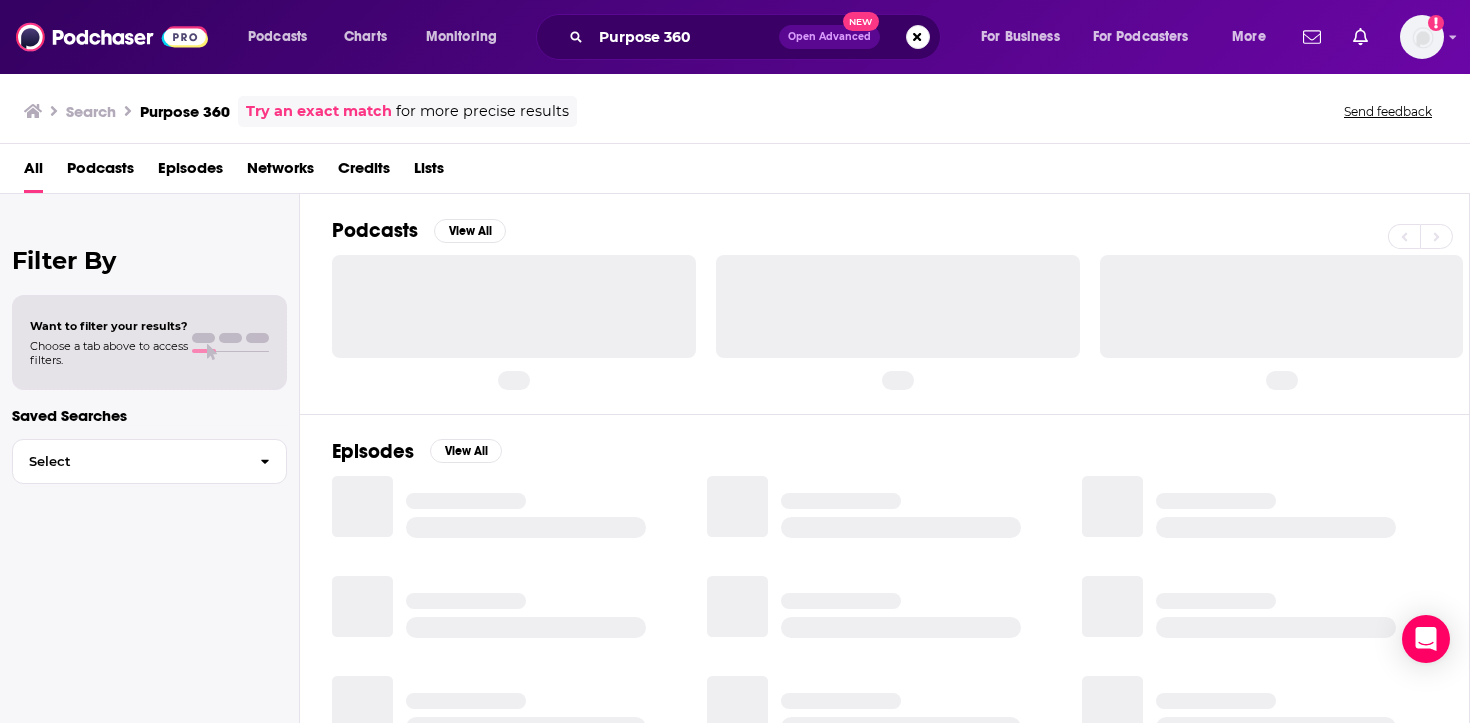 scroll, scrollTop: 0, scrollLeft: 0, axis: both 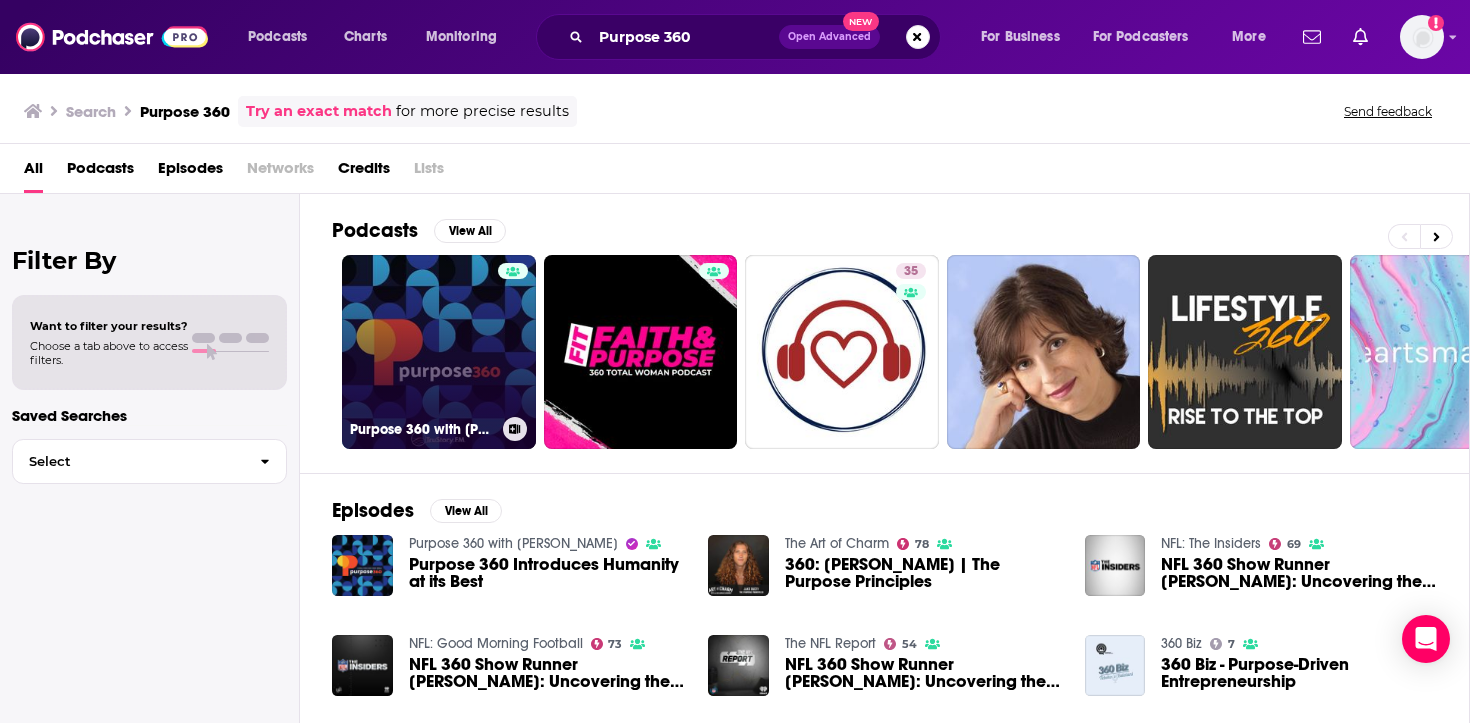 click on "Purpose 360 with [PERSON_NAME]" at bounding box center [439, 352] 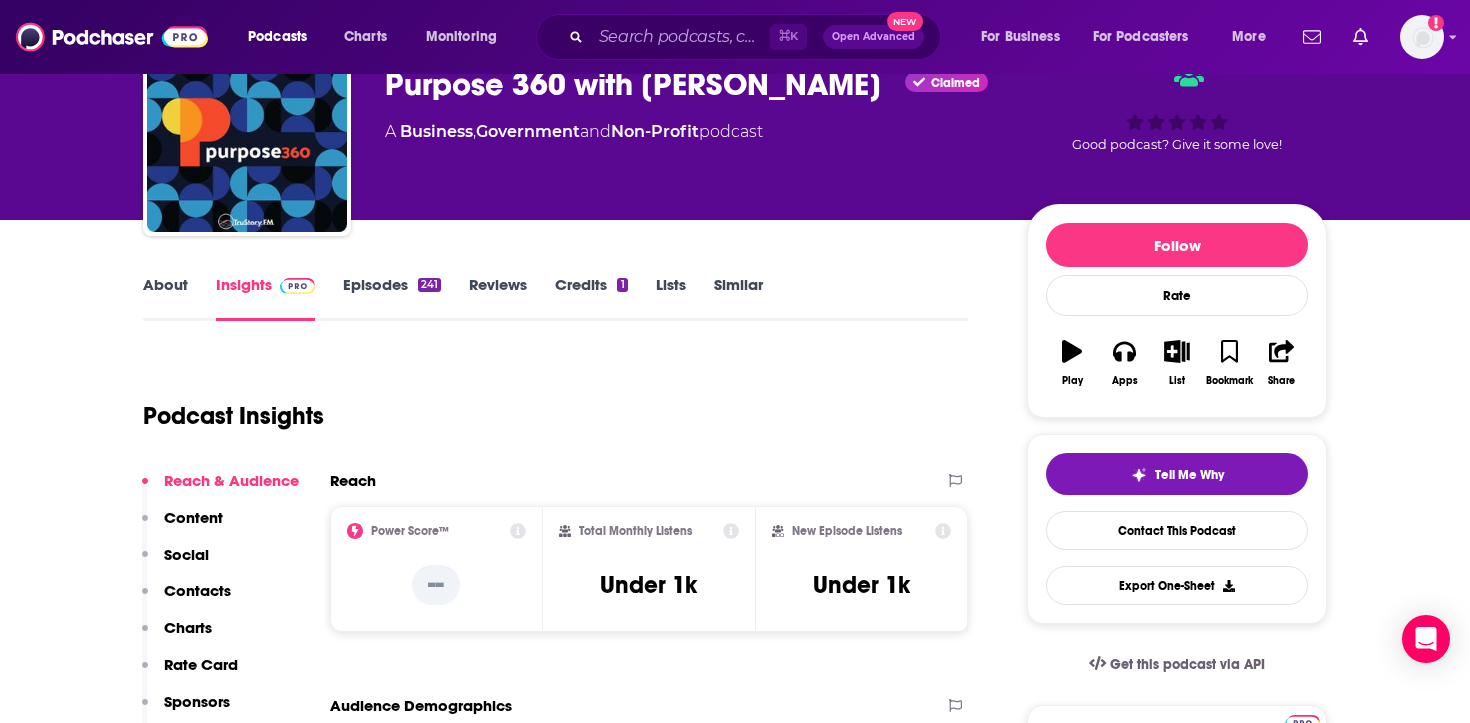 scroll, scrollTop: 110, scrollLeft: 0, axis: vertical 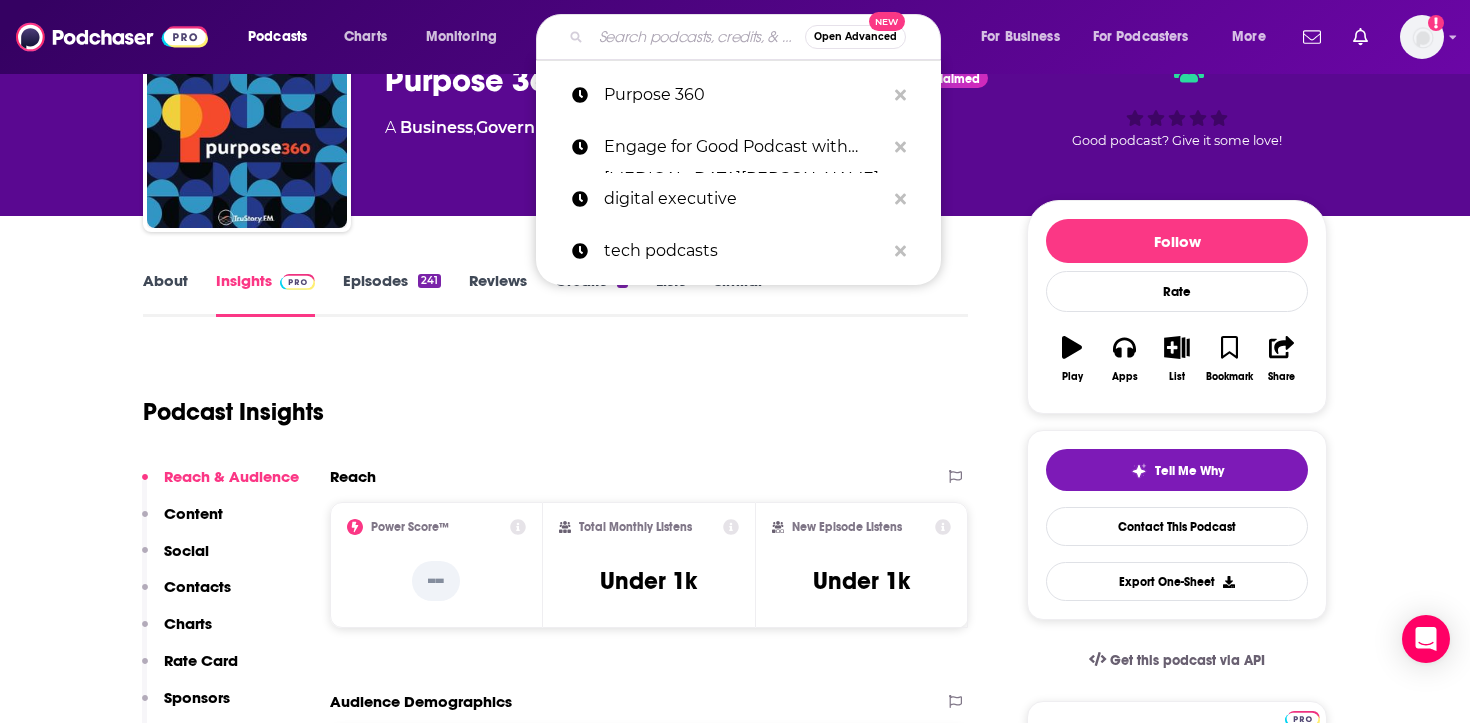click at bounding box center (698, 37) 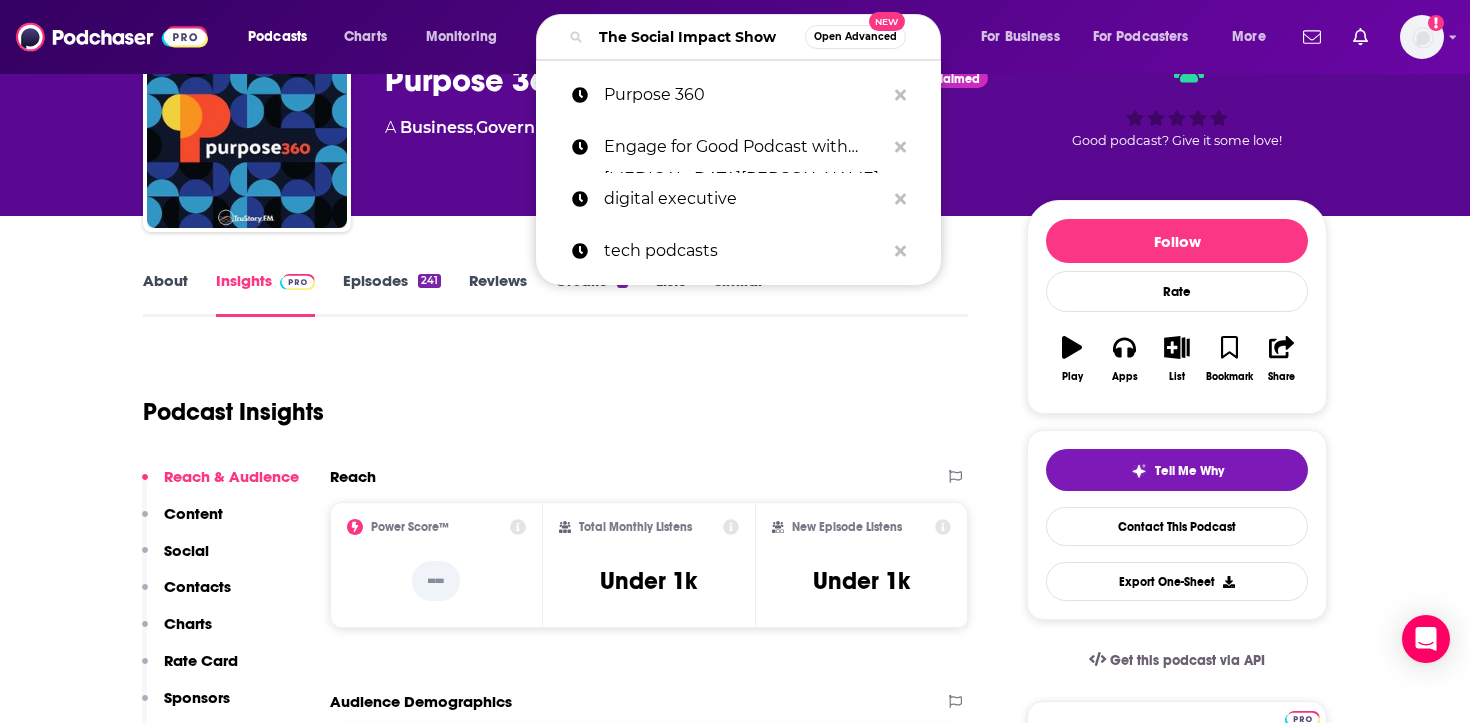 scroll, scrollTop: 0, scrollLeft: 23, axis: horizontal 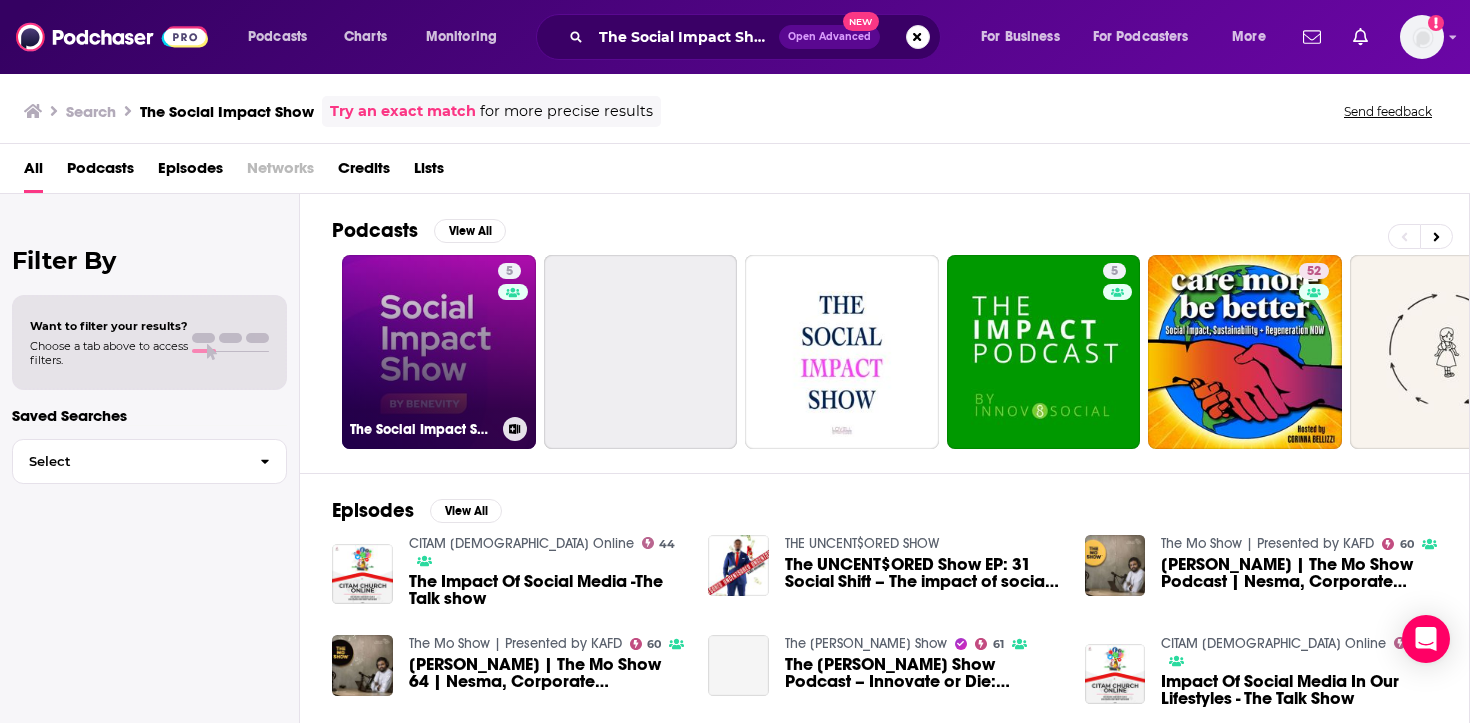click on "5 The Social Impact Show" at bounding box center [439, 352] 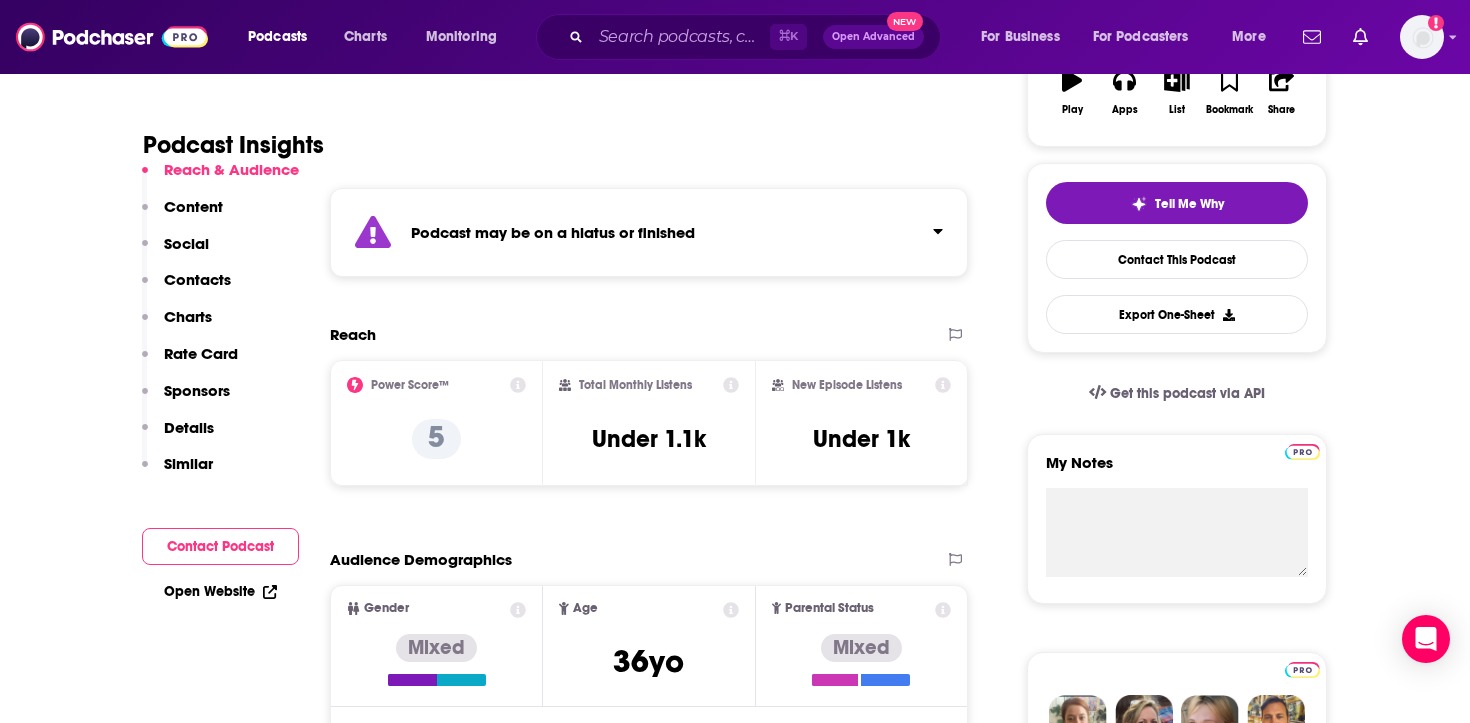 scroll, scrollTop: 368, scrollLeft: 0, axis: vertical 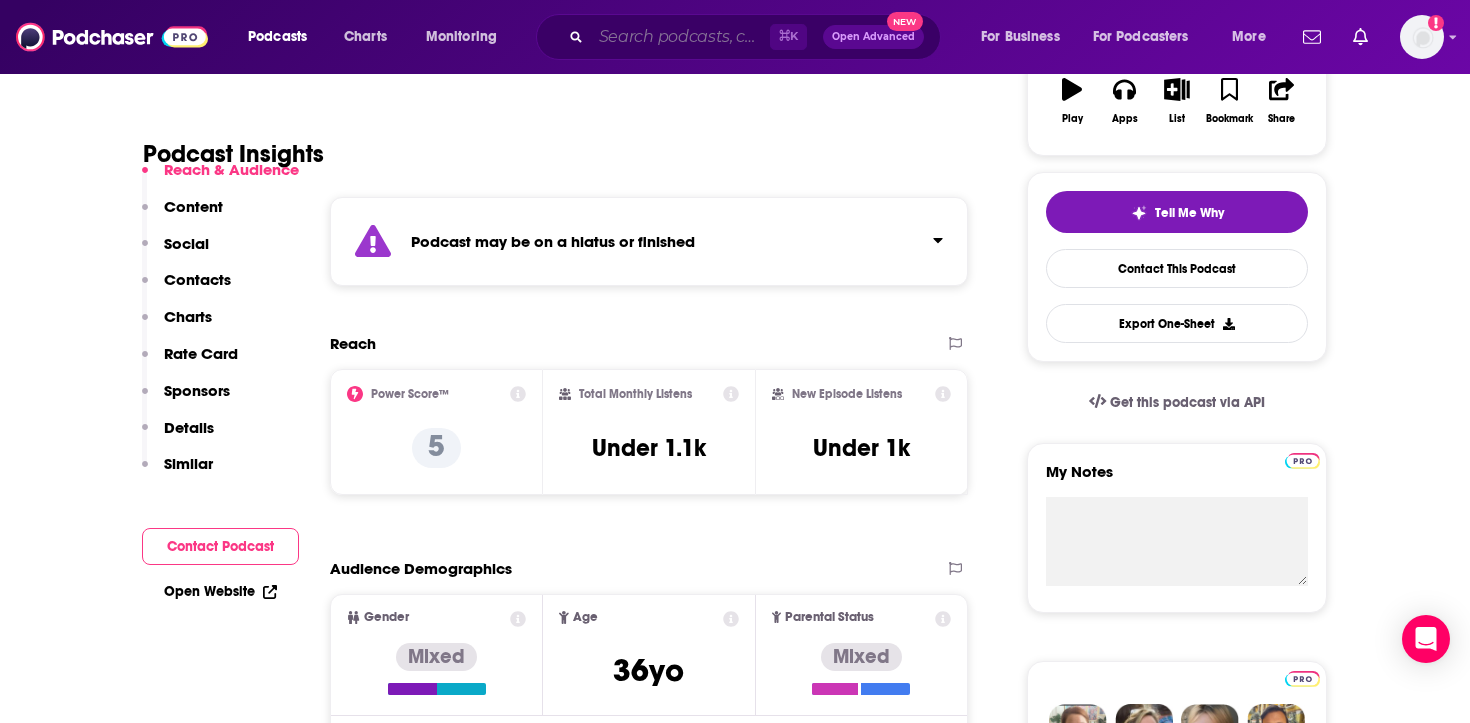click at bounding box center (680, 37) 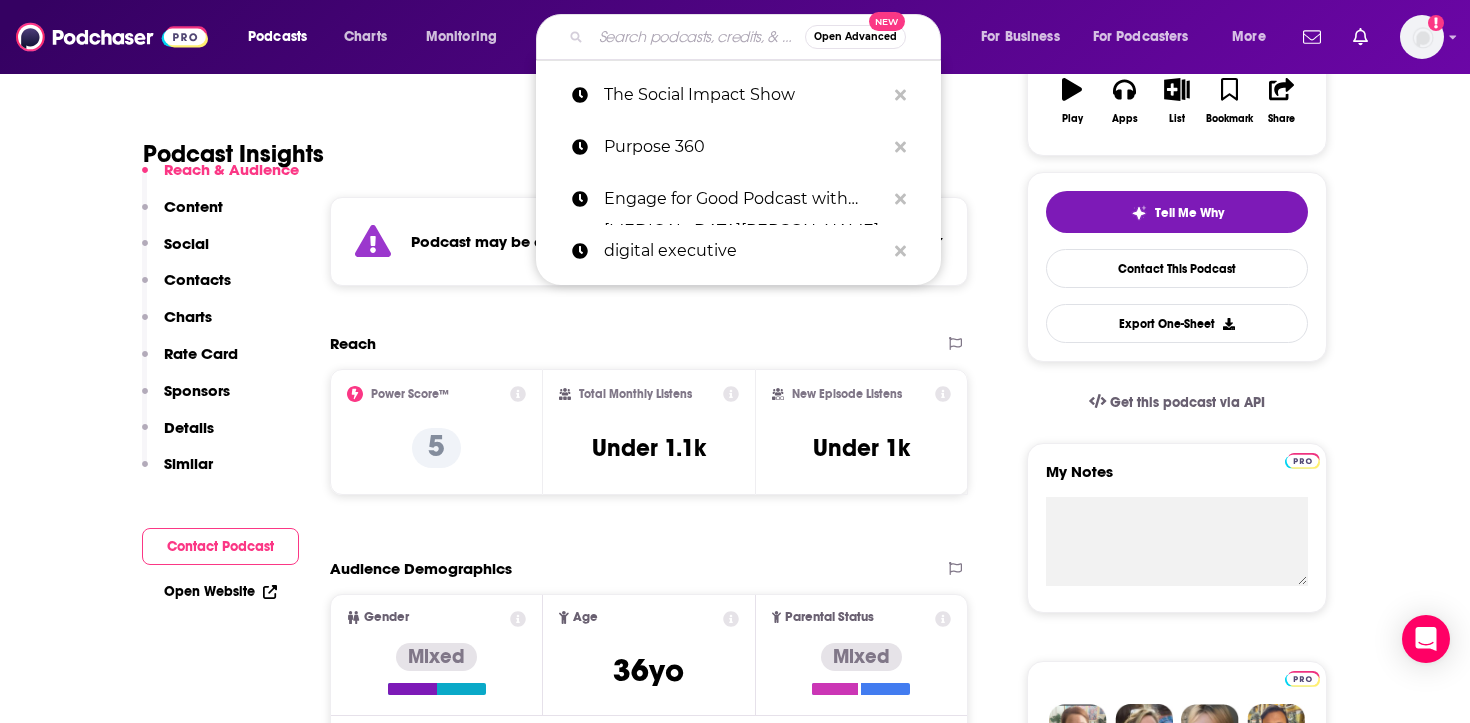 paste on "The Caring Economy with [PERSON_NAME]" 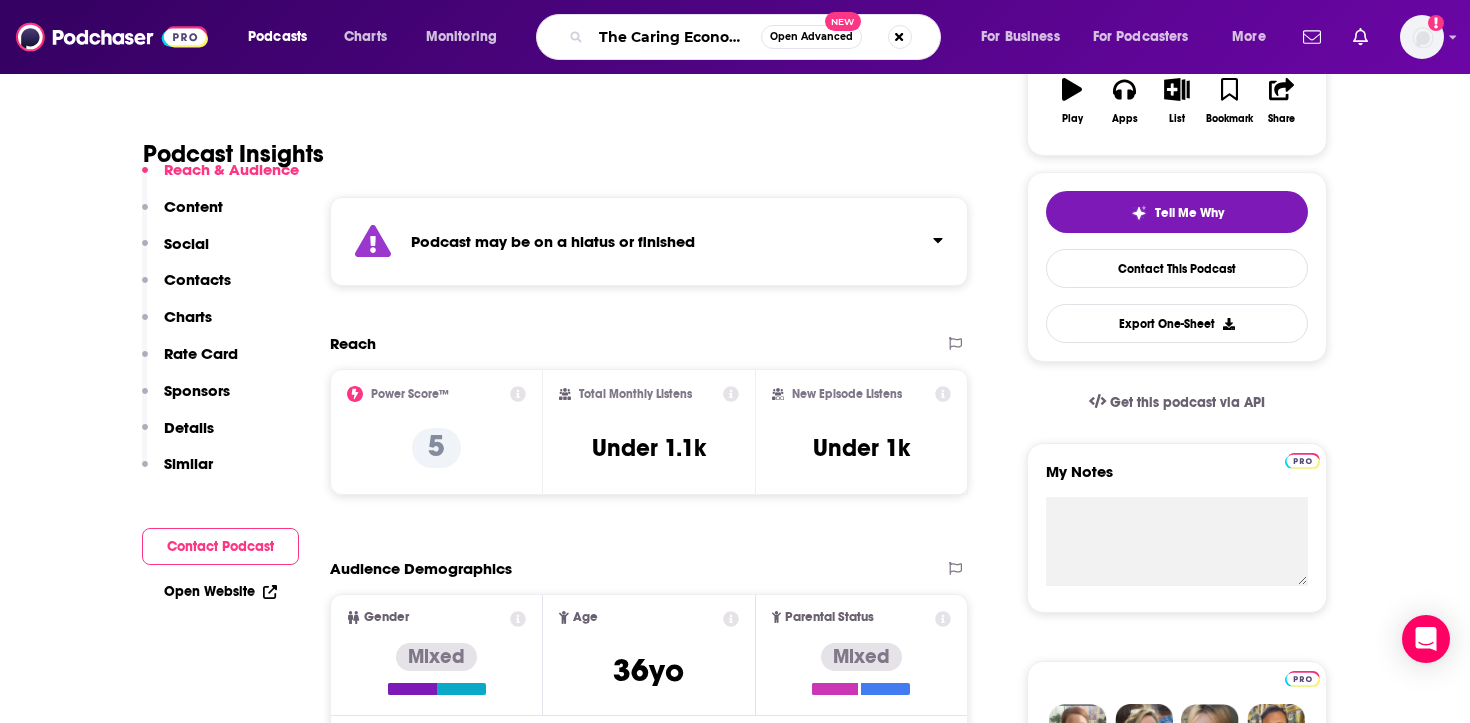 scroll, scrollTop: 0, scrollLeft: 121, axis: horizontal 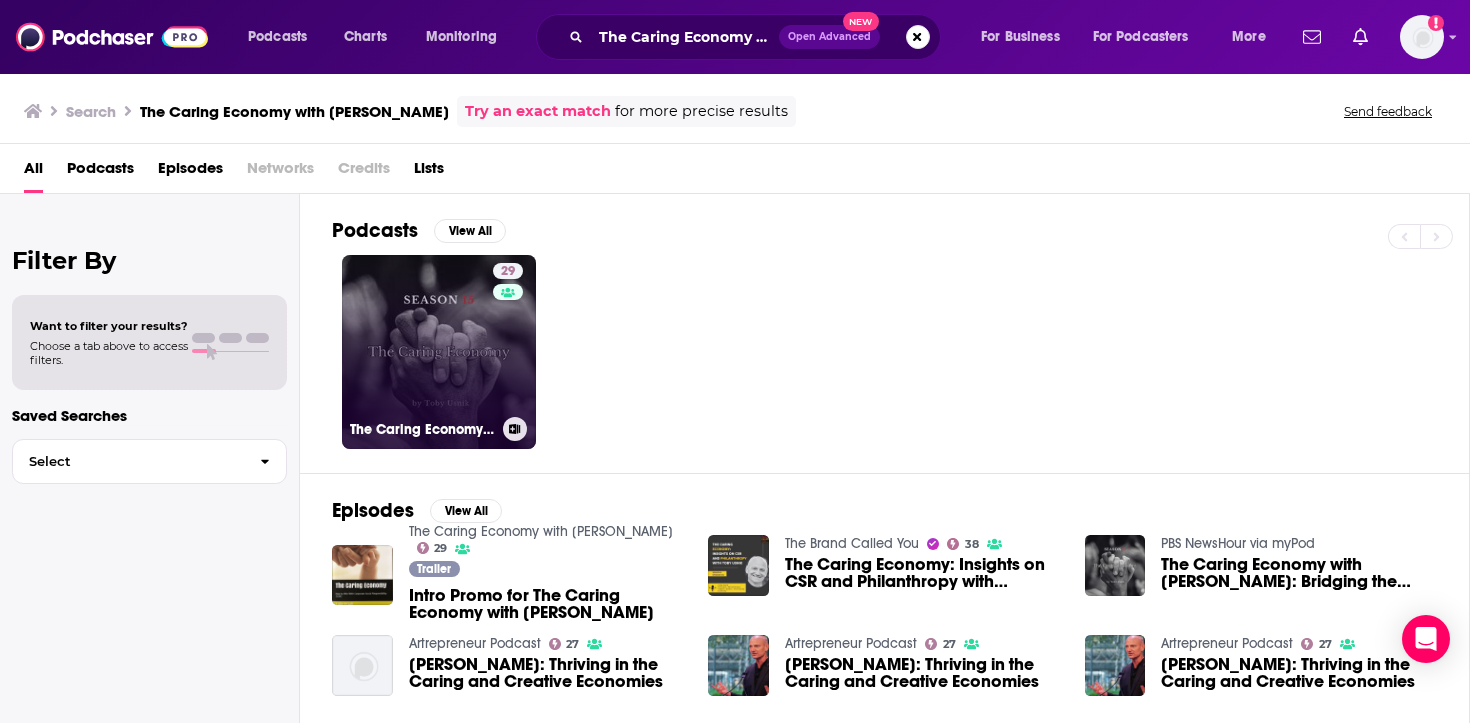 click on "29 The Caring Economy with [PERSON_NAME]" at bounding box center (439, 352) 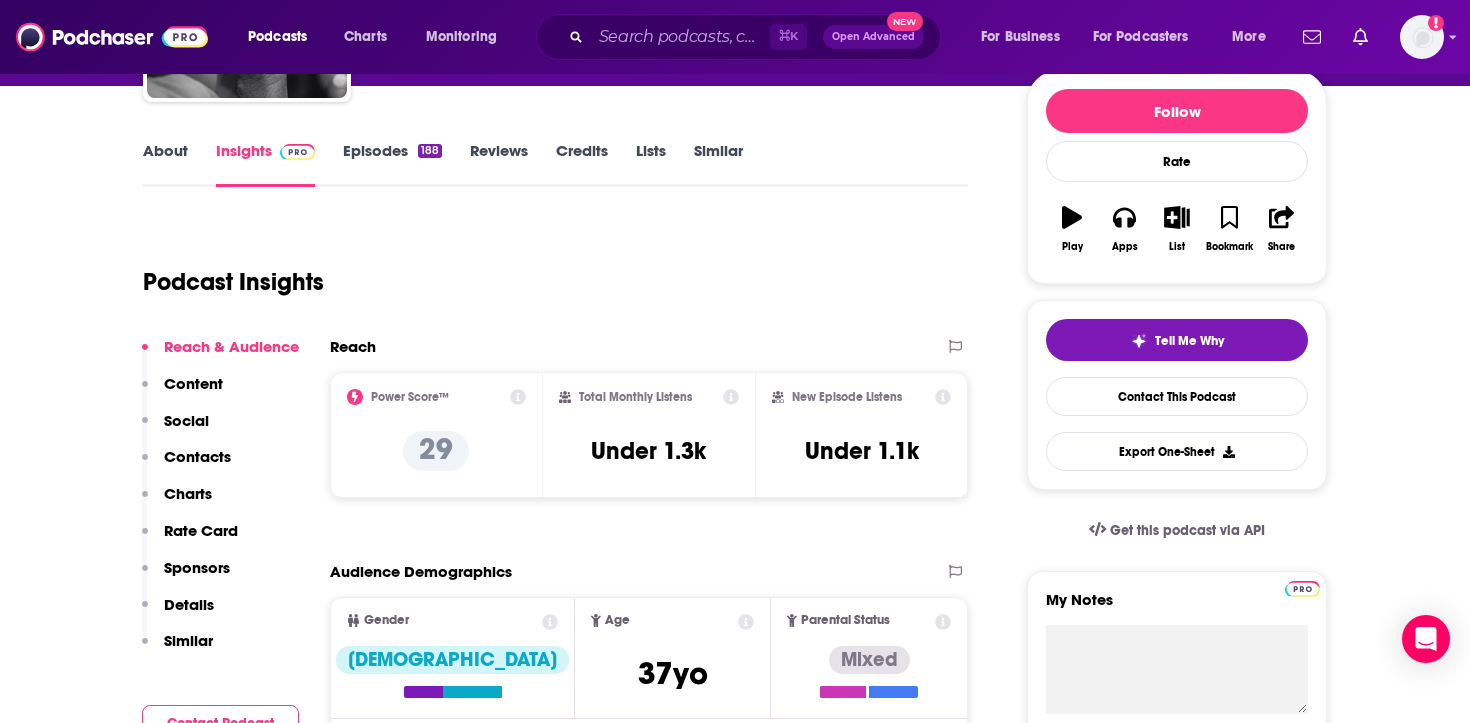 scroll, scrollTop: 243, scrollLeft: 0, axis: vertical 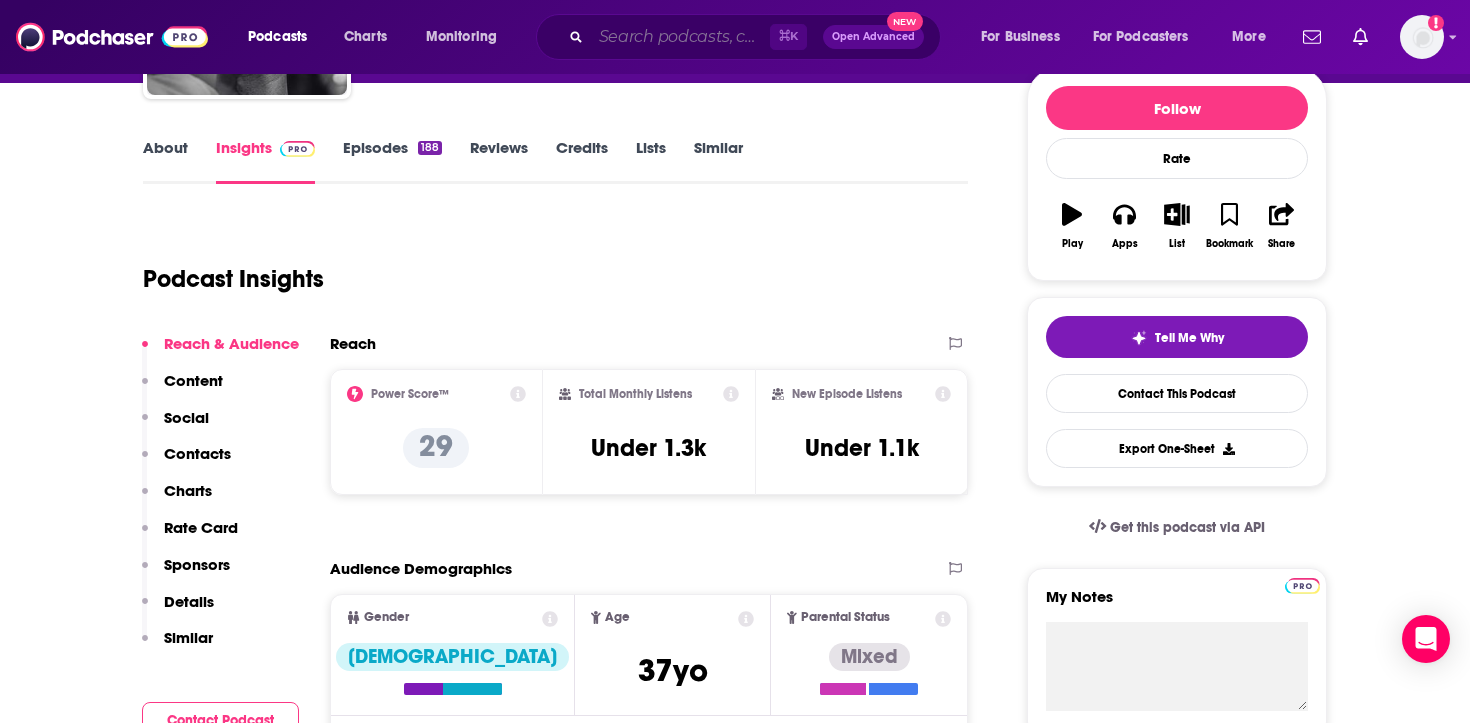click at bounding box center (680, 37) 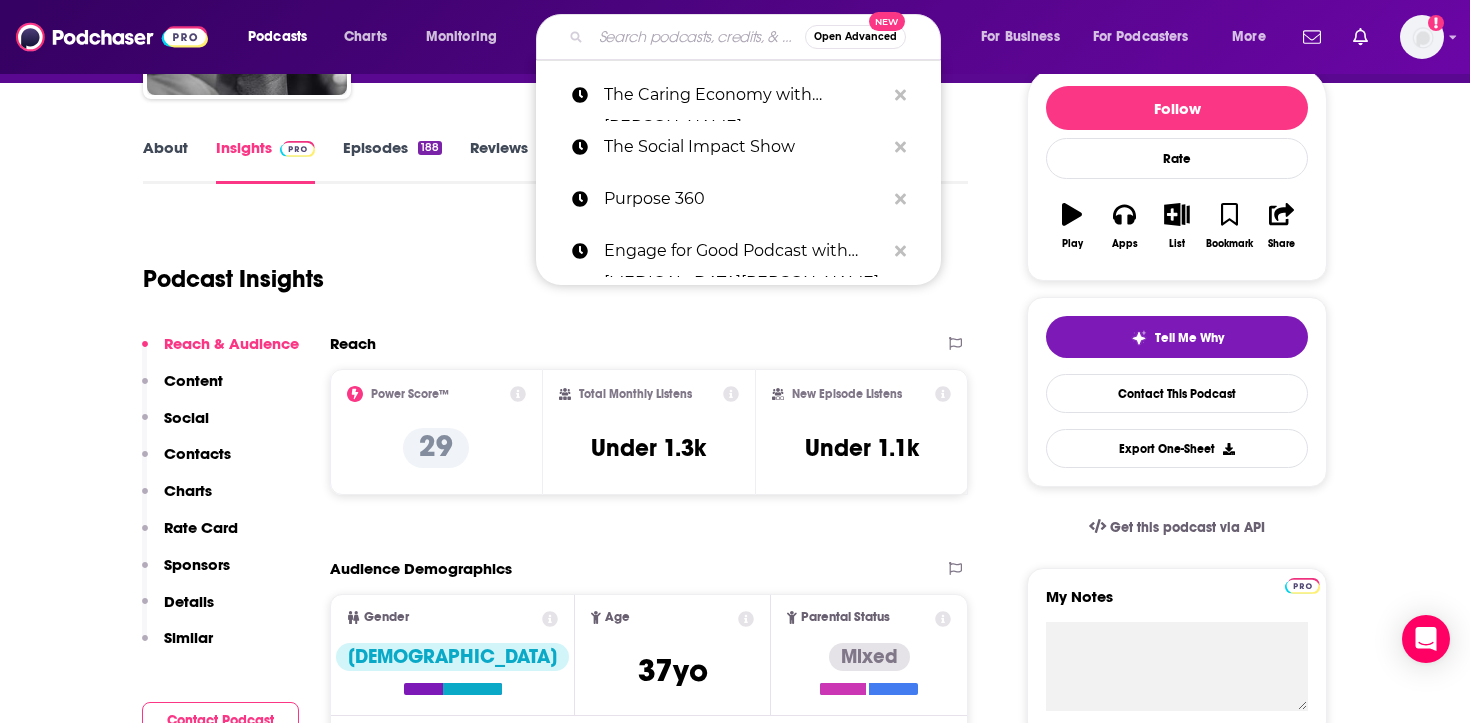 paste on "Impact Audio (from Submittable)" 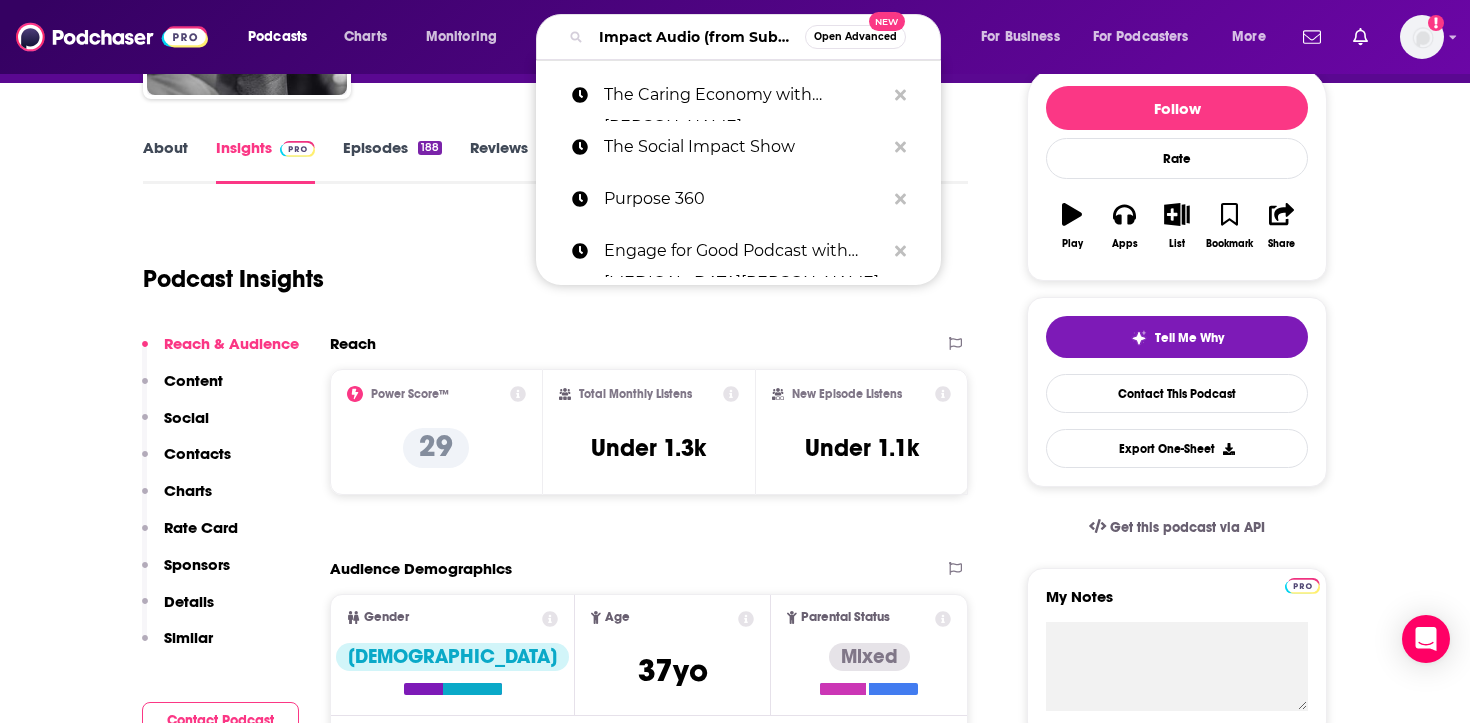 scroll, scrollTop: 0, scrollLeft: 92, axis: horizontal 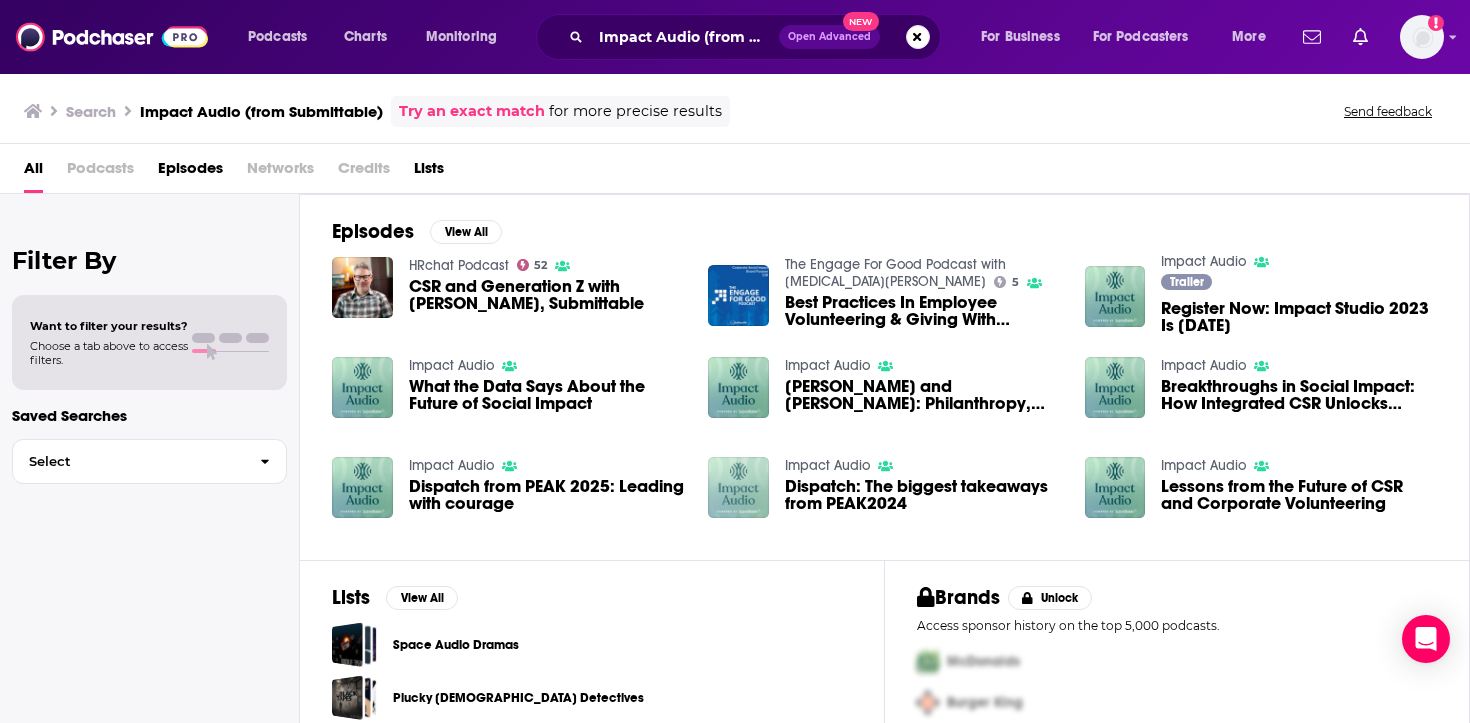 click at bounding box center [738, 487] 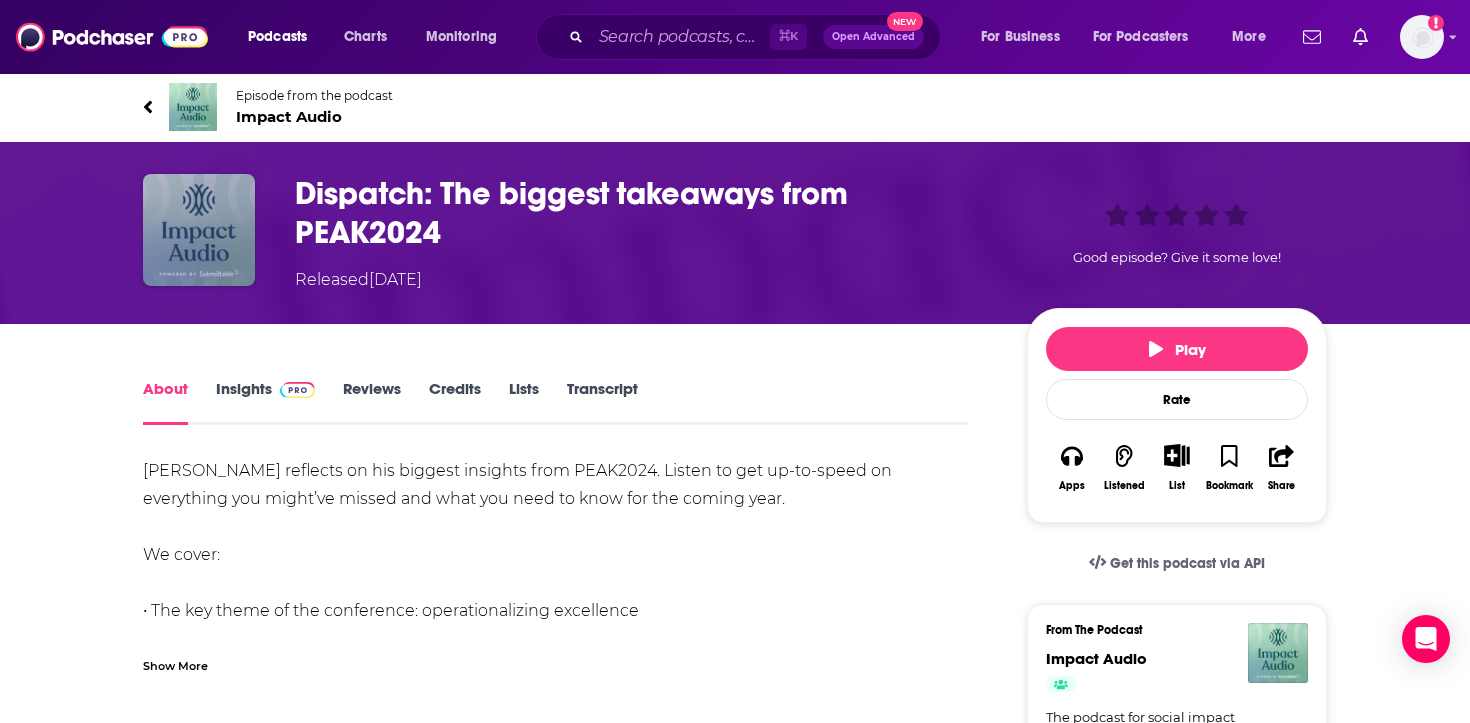 click at bounding box center (199, 230) 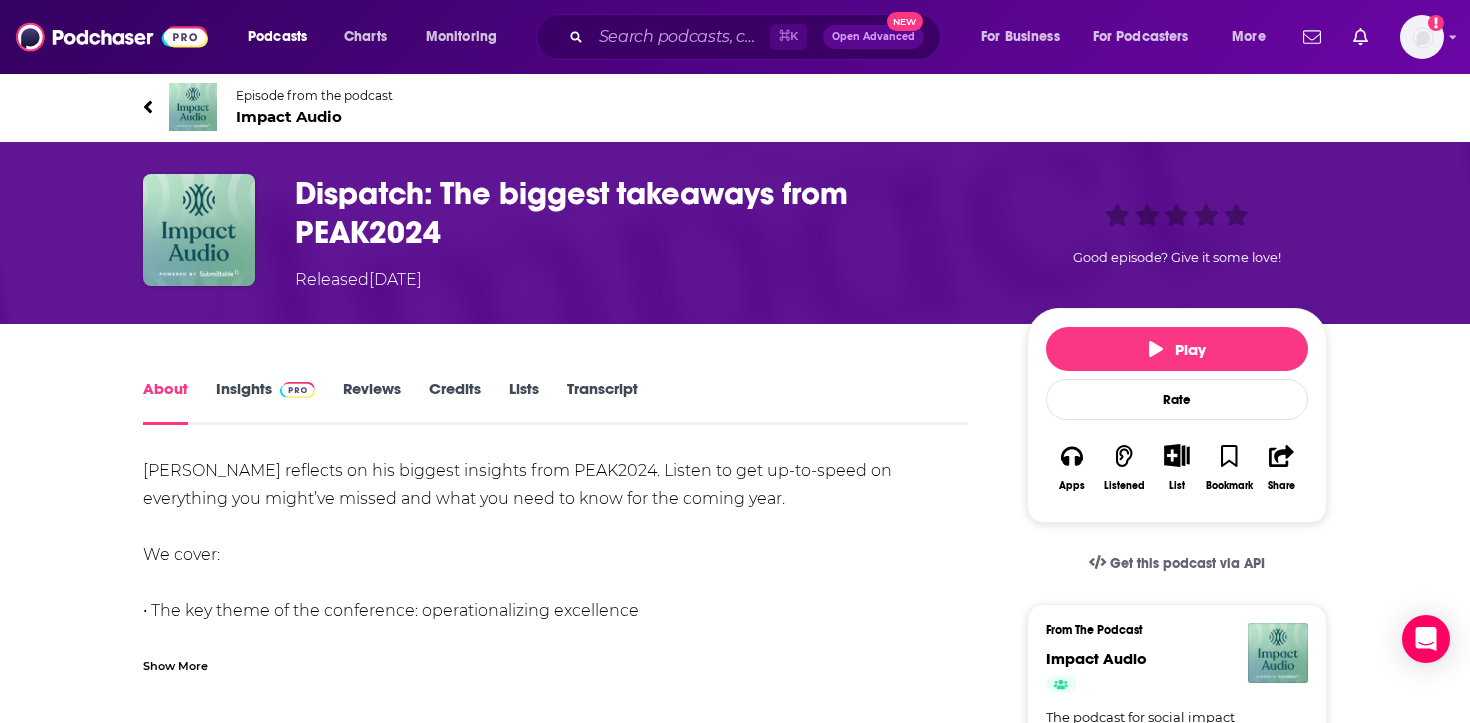 click on "Impact Audio" at bounding box center [314, 116] 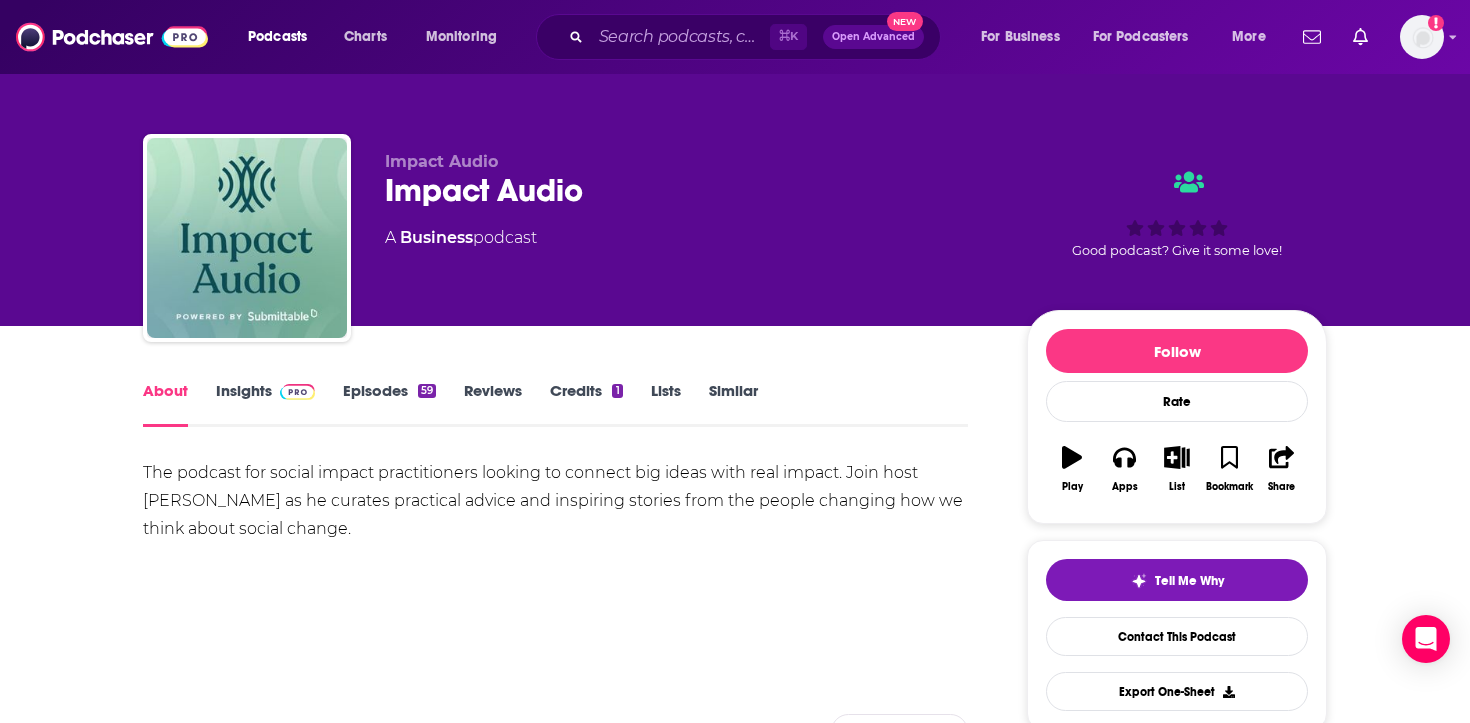 click at bounding box center (297, 392) 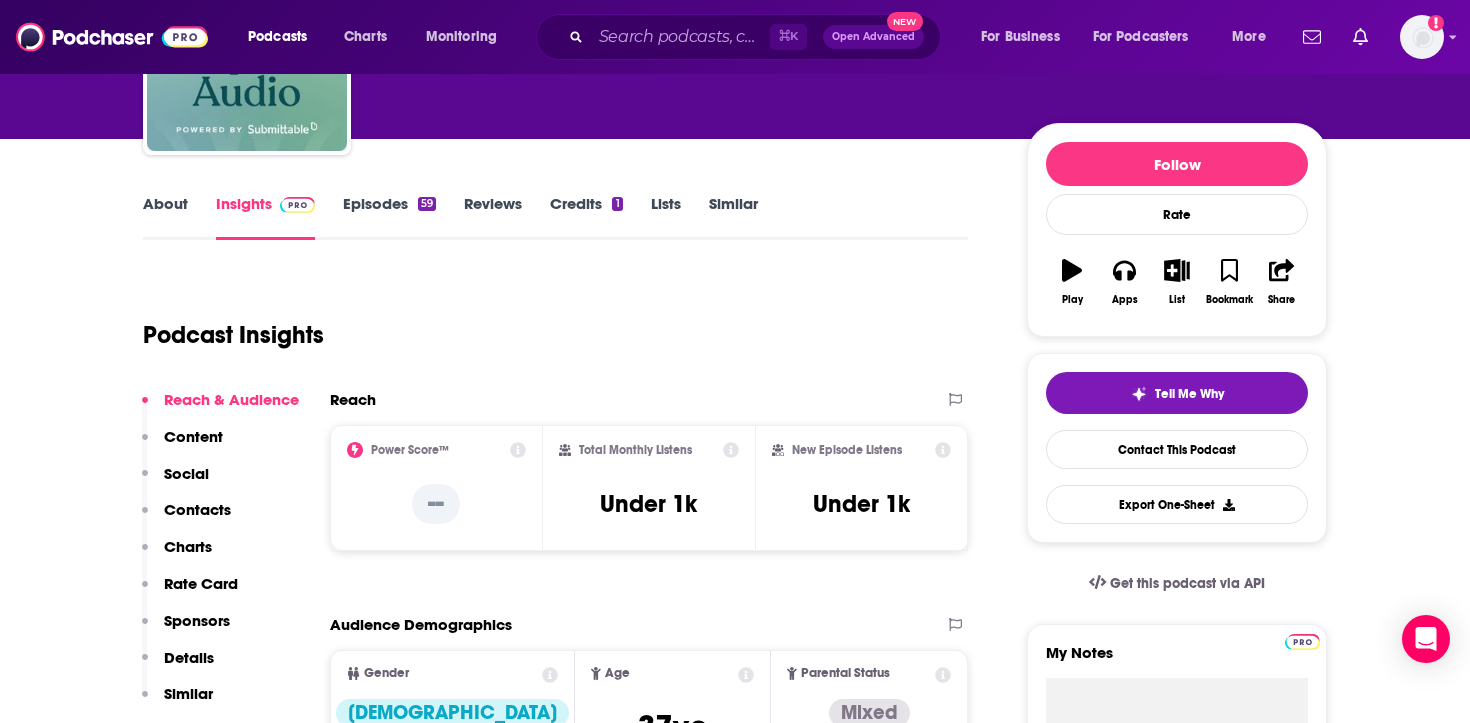 scroll, scrollTop: 210, scrollLeft: 0, axis: vertical 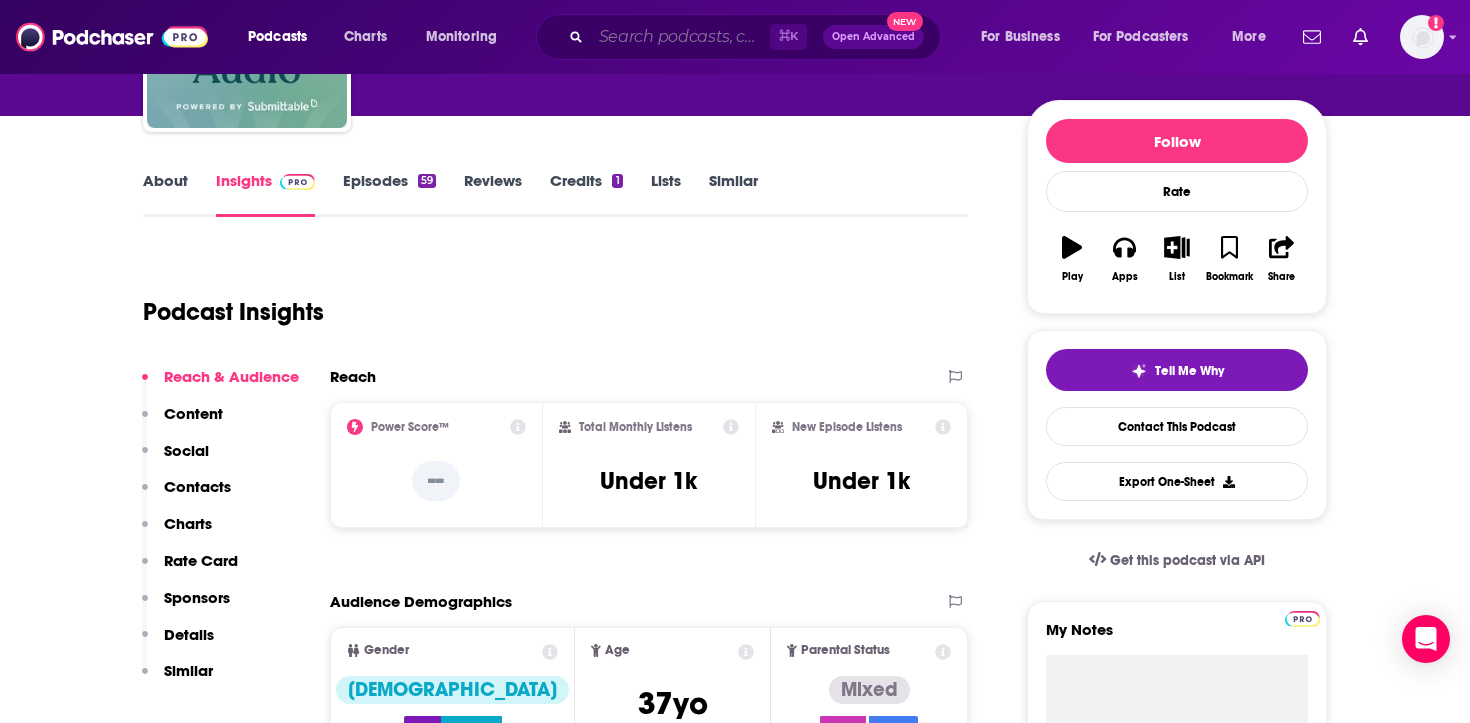 click at bounding box center (680, 37) 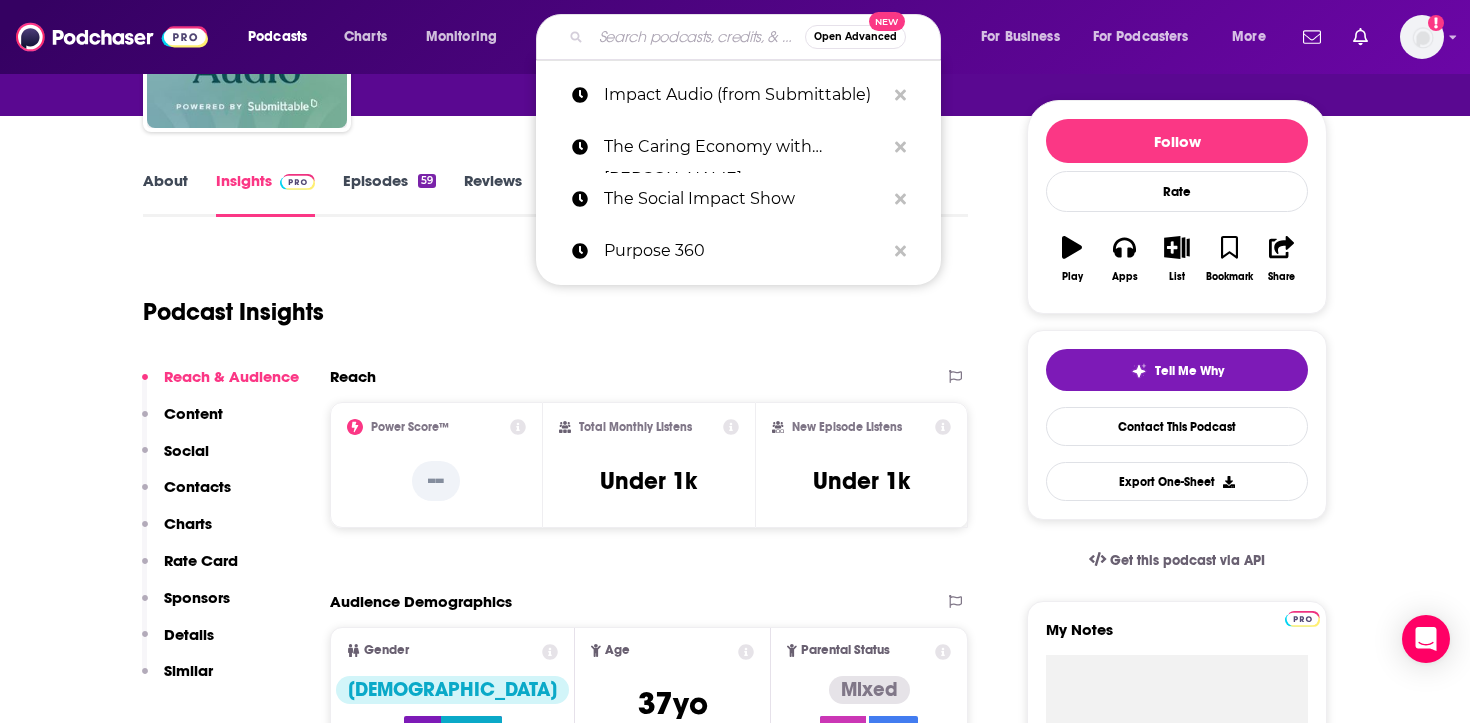 type on "r" 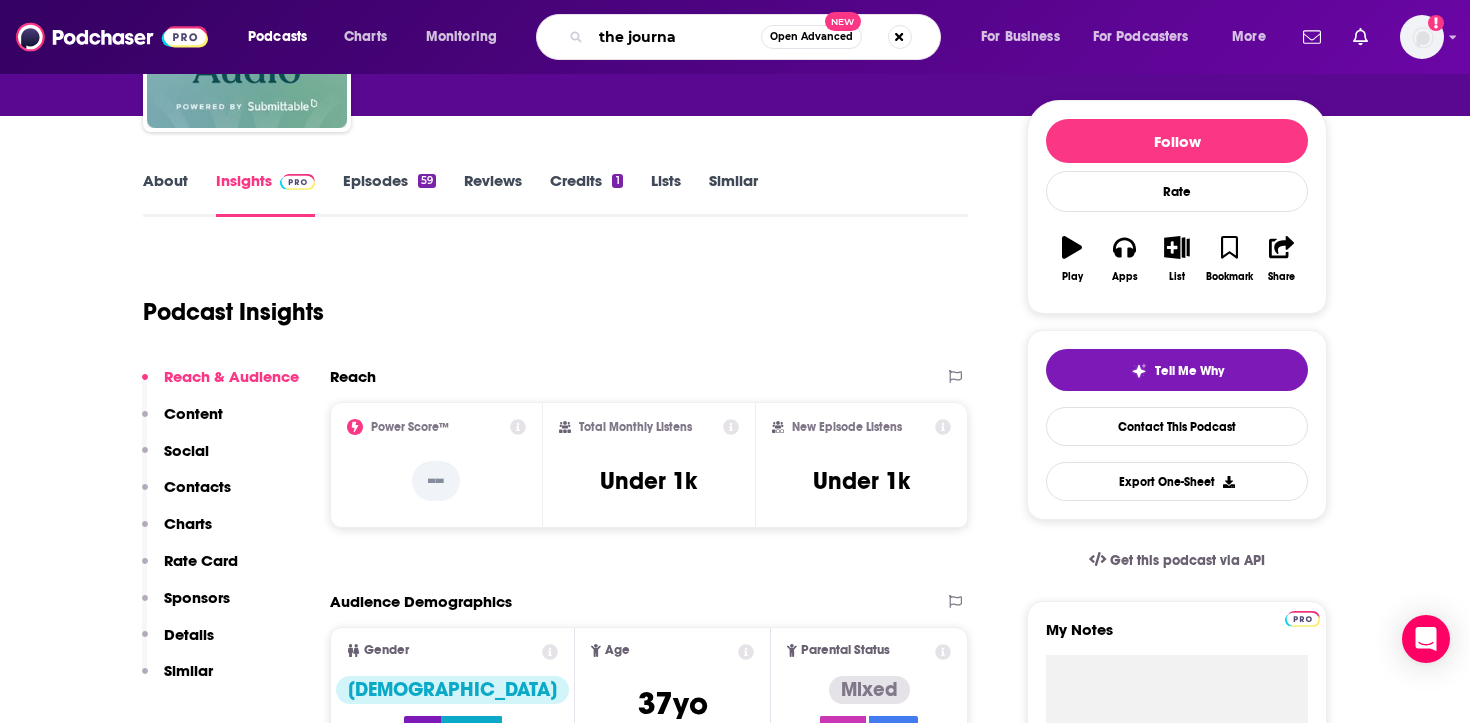 type on "the journal" 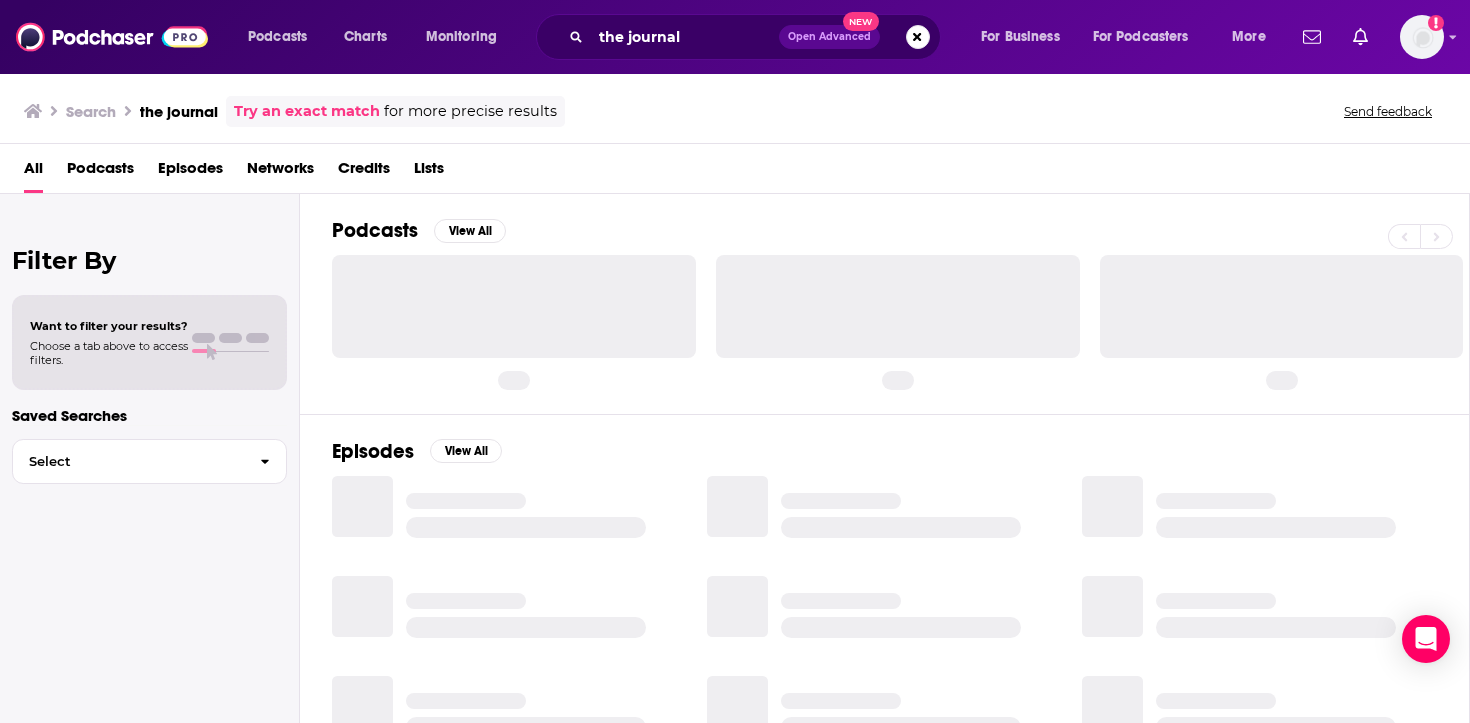 scroll, scrollTop: 0, scrollLeft: 0, axis: both 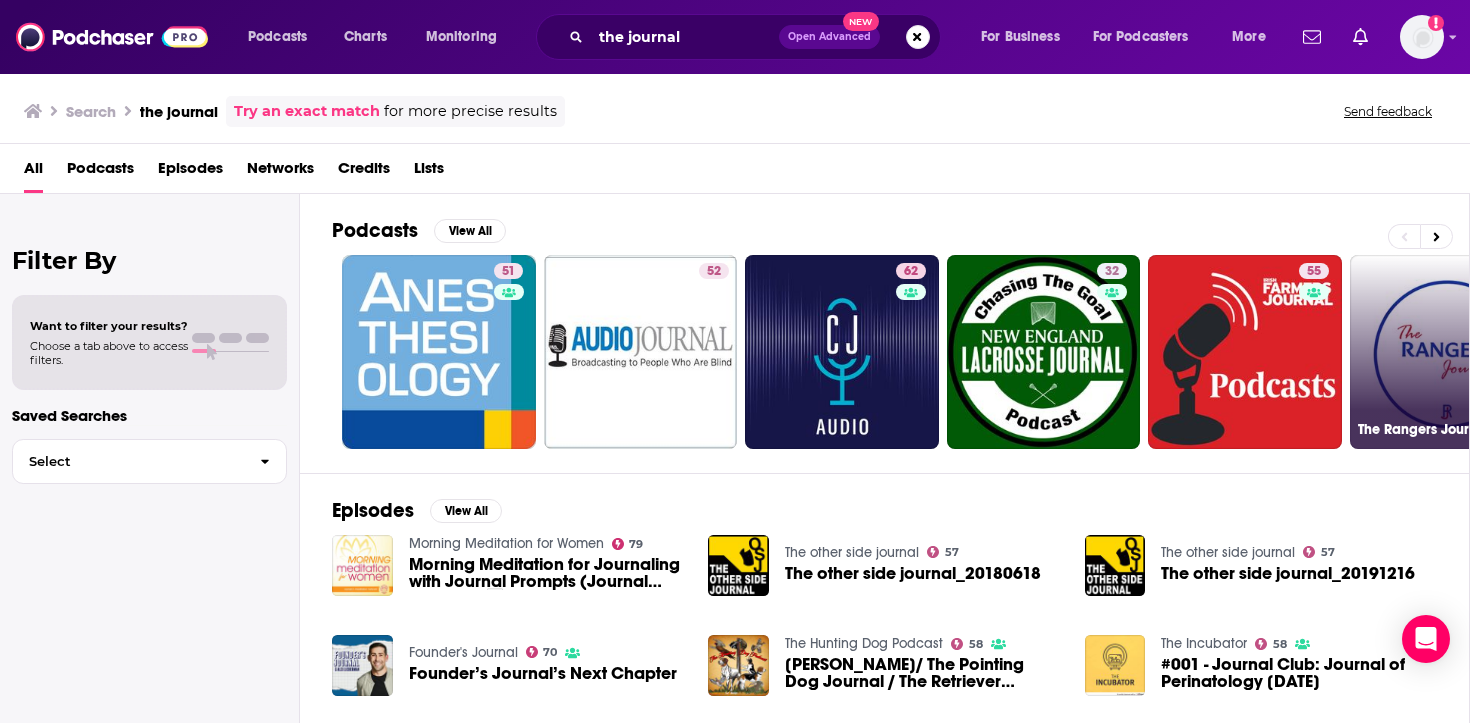 click on "48 The Rangers Journal" at bounding box center (1447, 352) 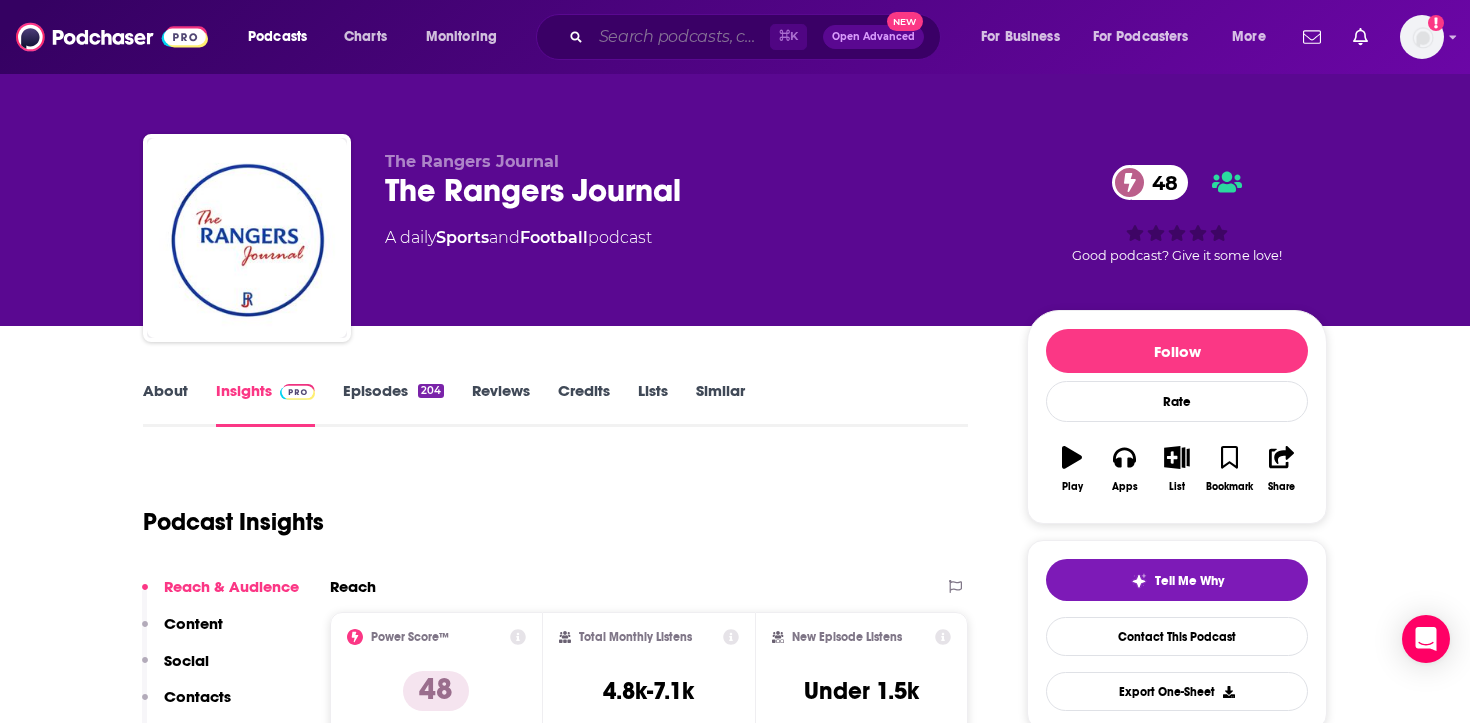 click at bounding box center (680, 37) 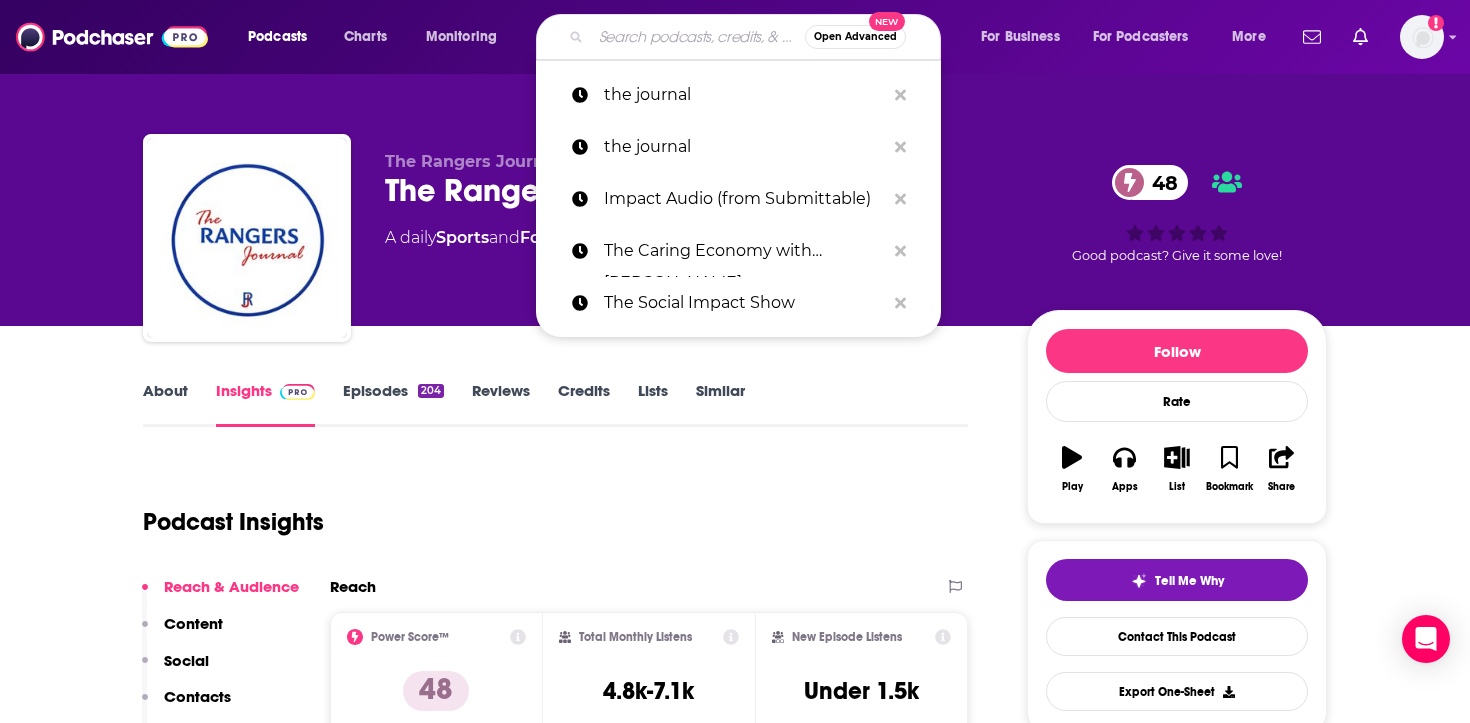paste on "The [PERSON_NAME] Show" 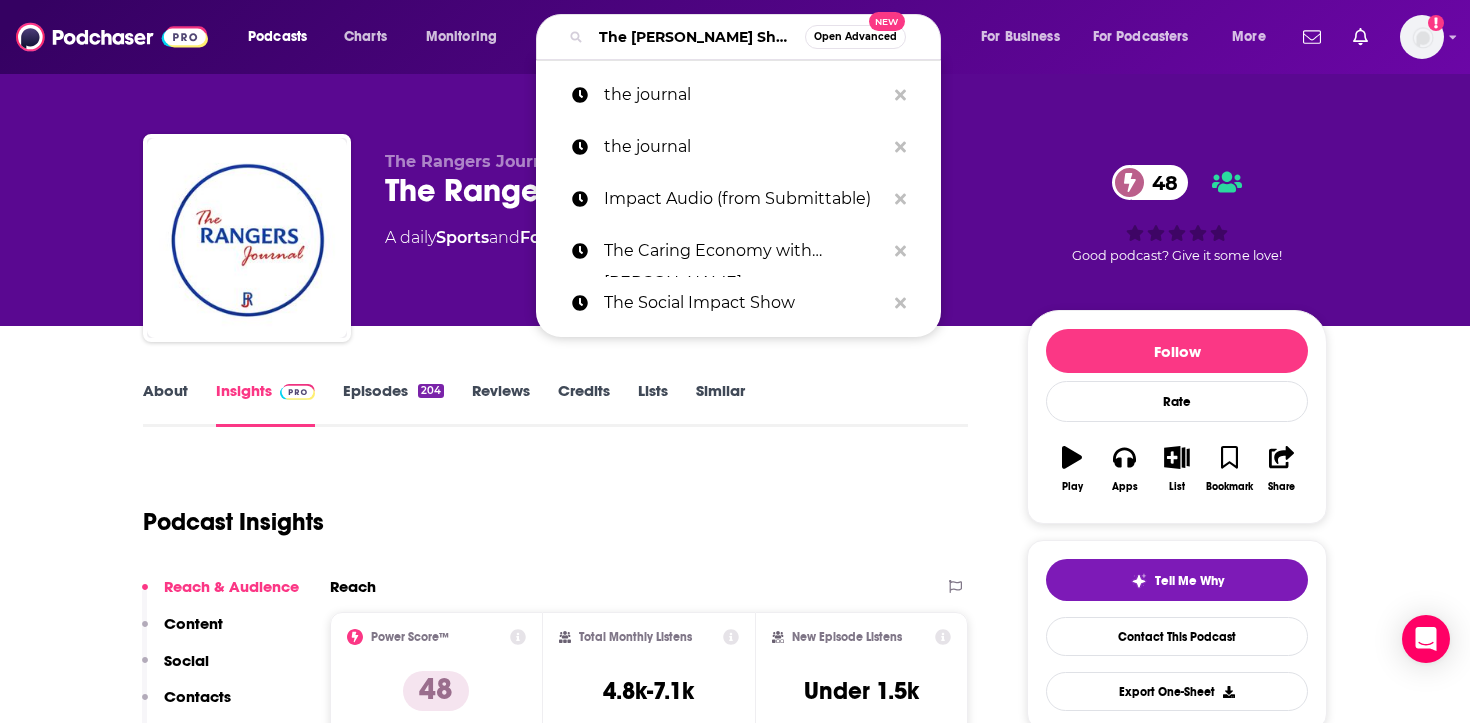 scroll, scrollTop: 0, scrollLeft: 4, axis: horizontal 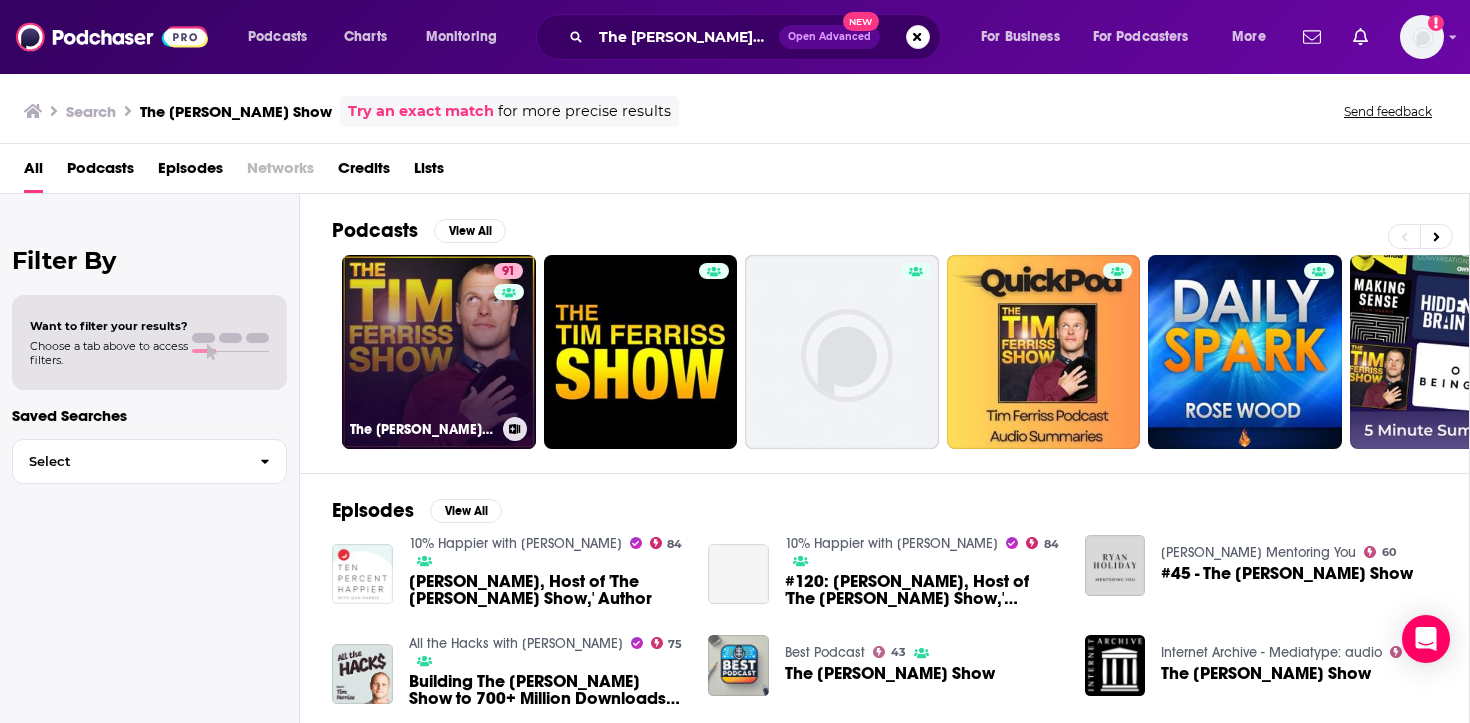 click on "91 The [PERSON_NAME] Show" at bounding box center [439, 352] 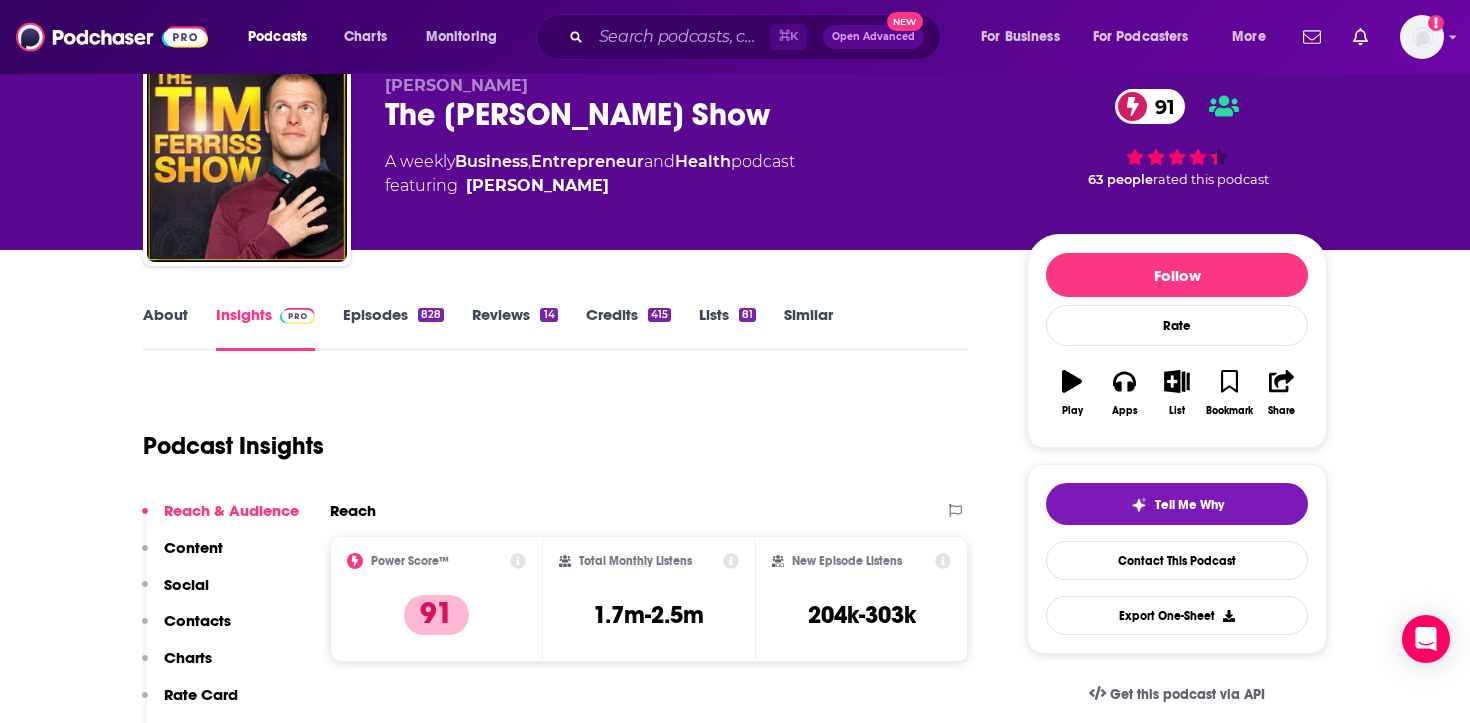 scroll, scrollTop: 71, scrollLeft: 0, axis: vertical 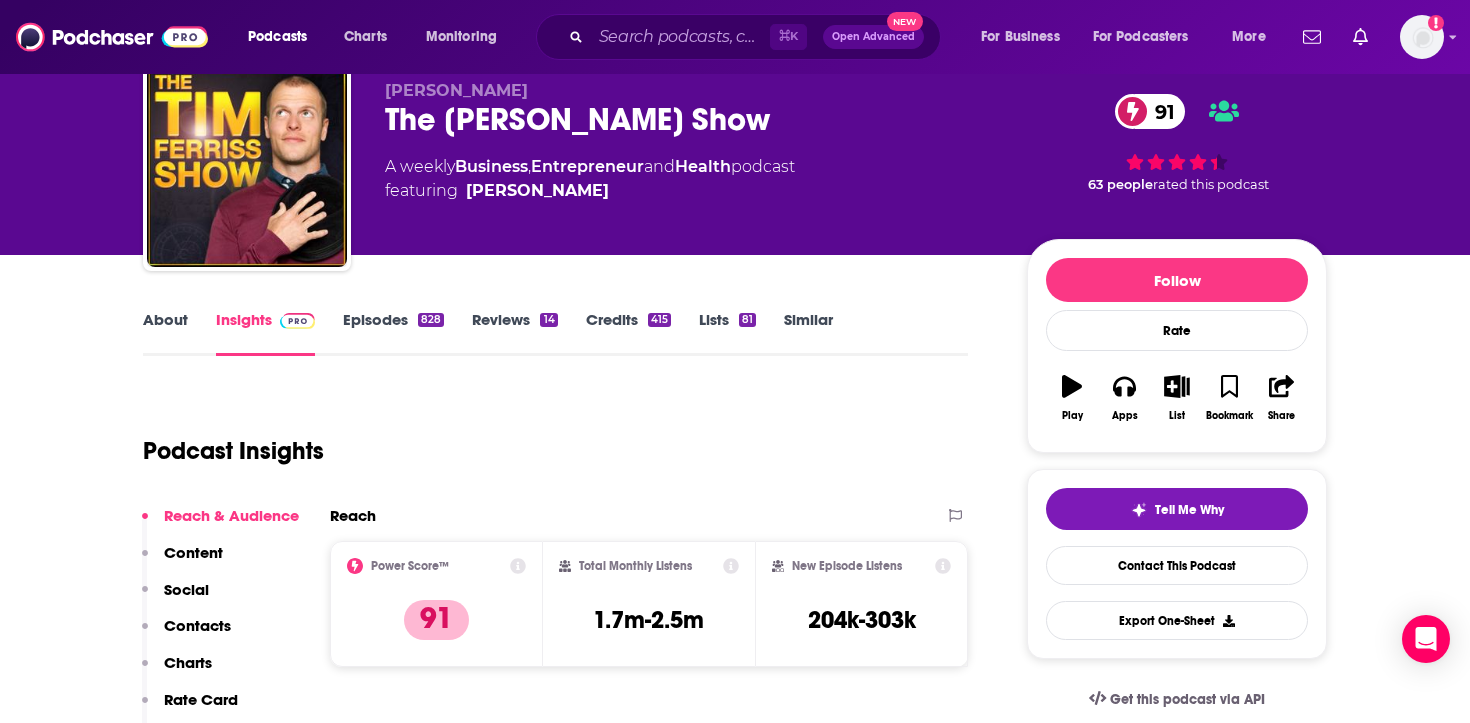 click on "Episodes 828" at bounding box center [393, 333] 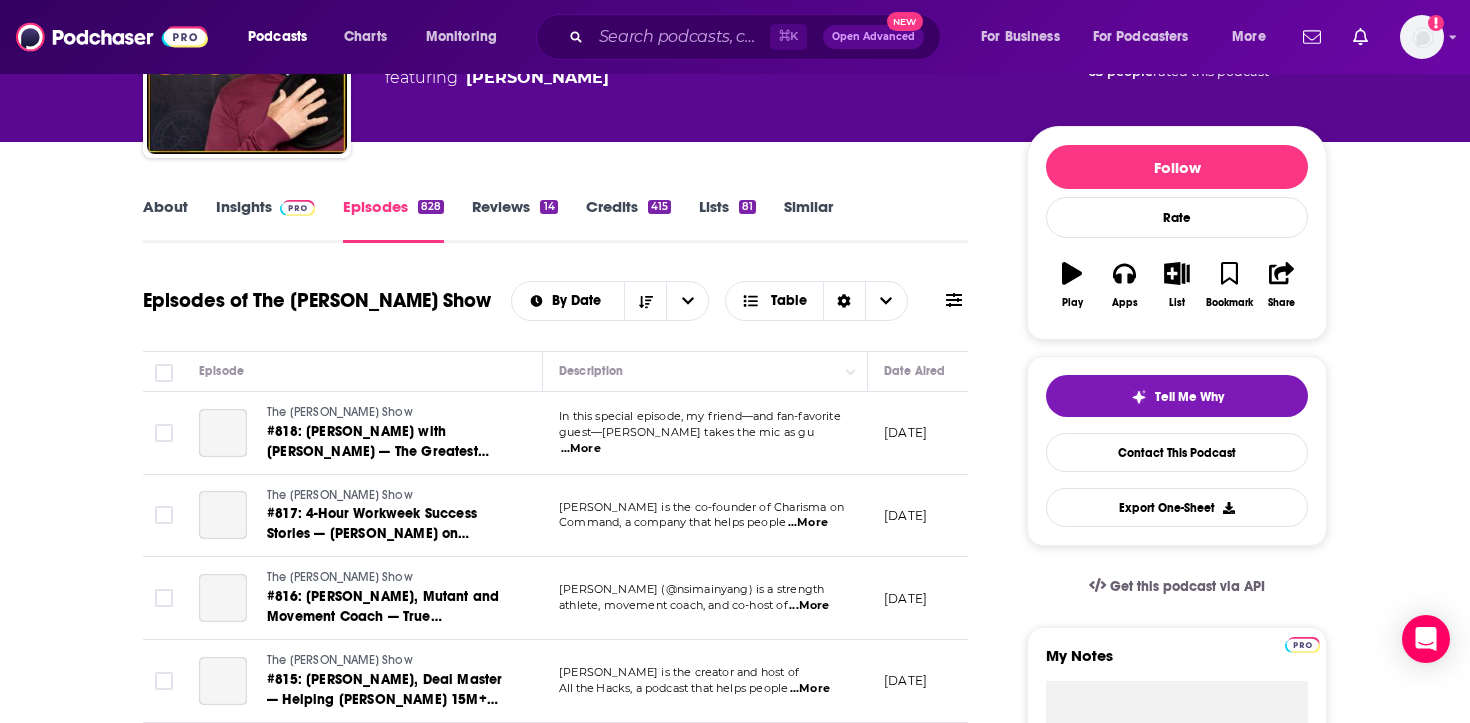 scroll, scrollTop: 214, scrollLeft: 0, axis: vertical 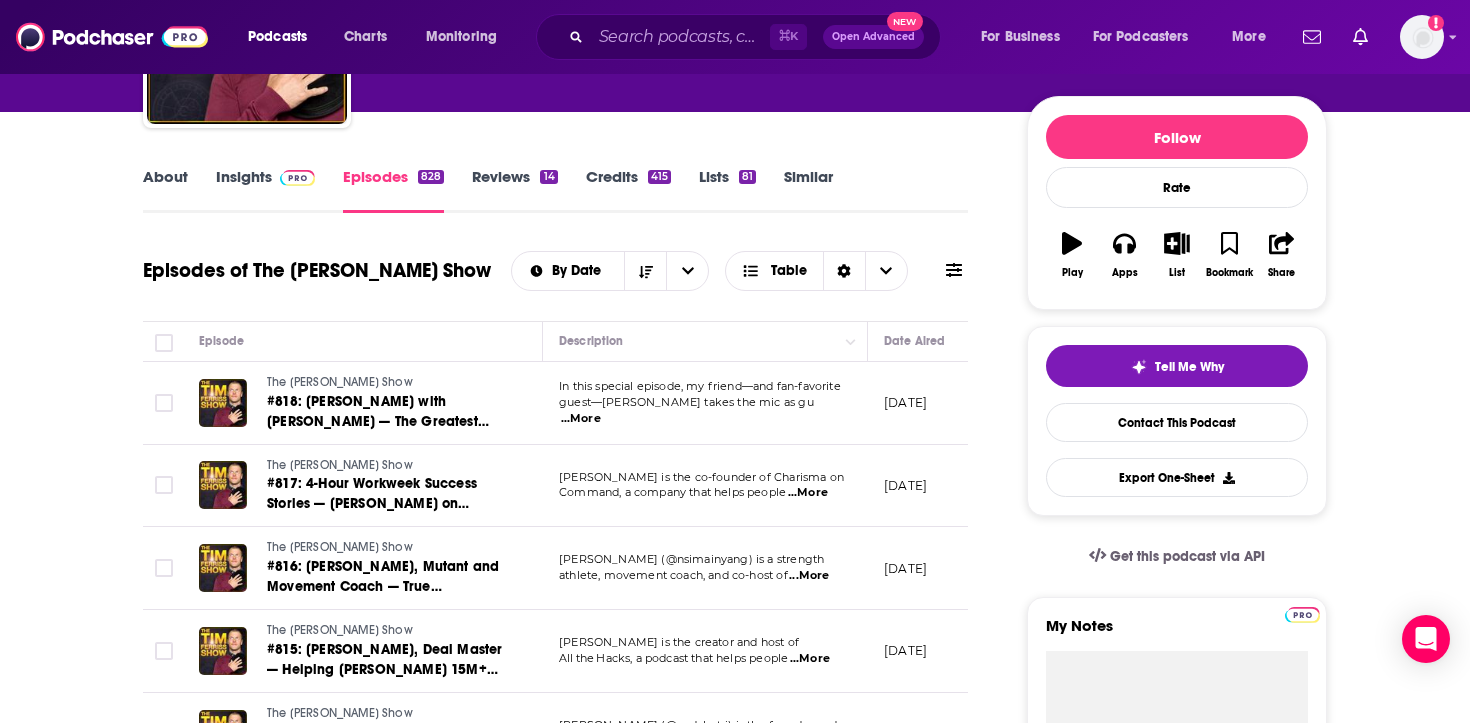 click on "...More" at bounding box center [581, 419] 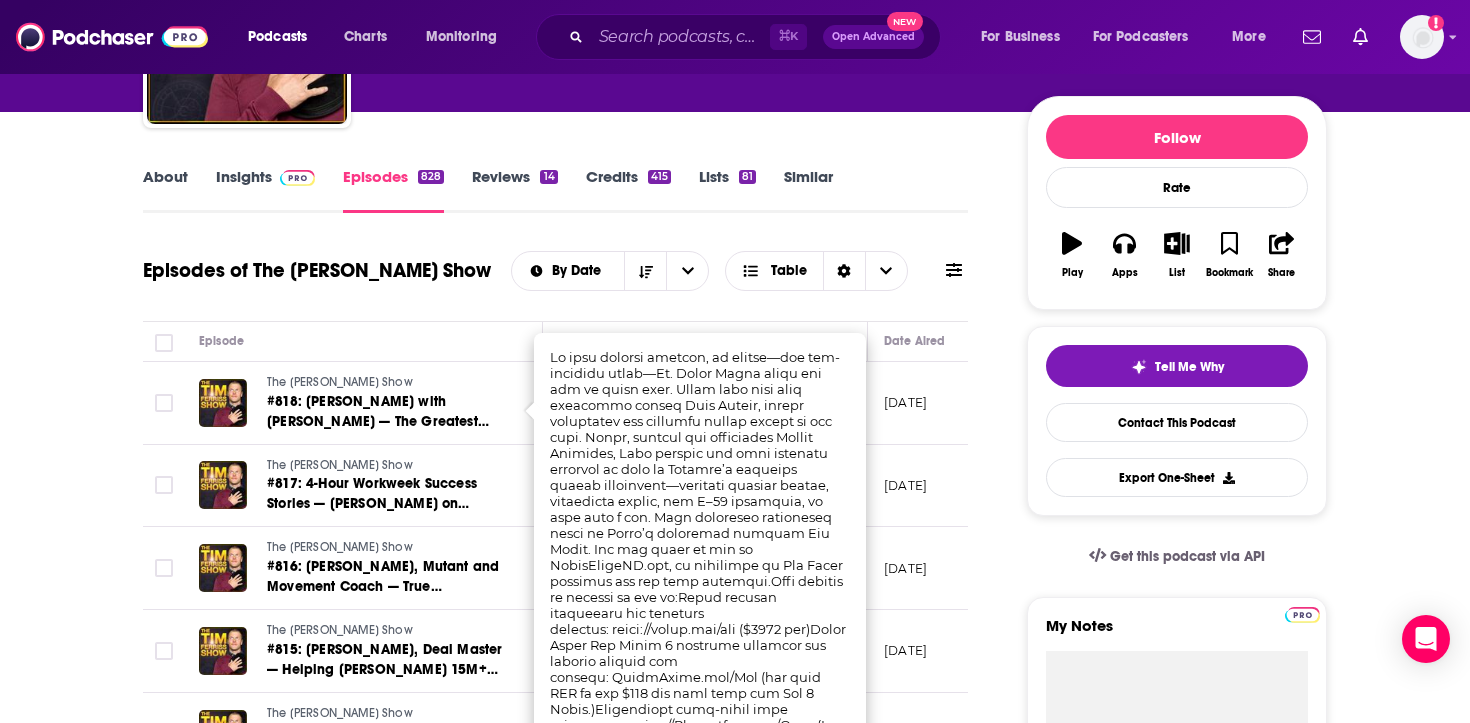 click on "[DATE]" at bounding box center [933, 486] 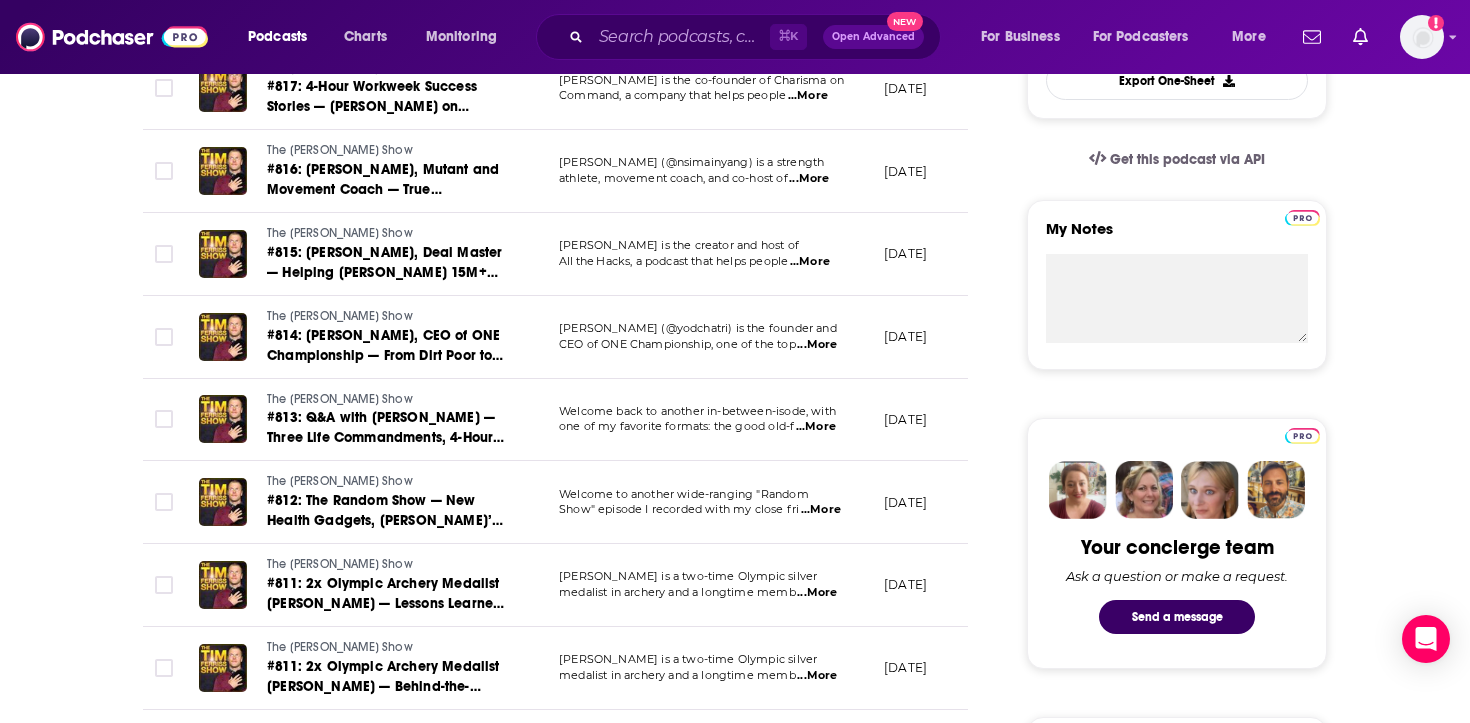 scroll, scrollTop: 618, scrollLeft: 0, axis: vertical 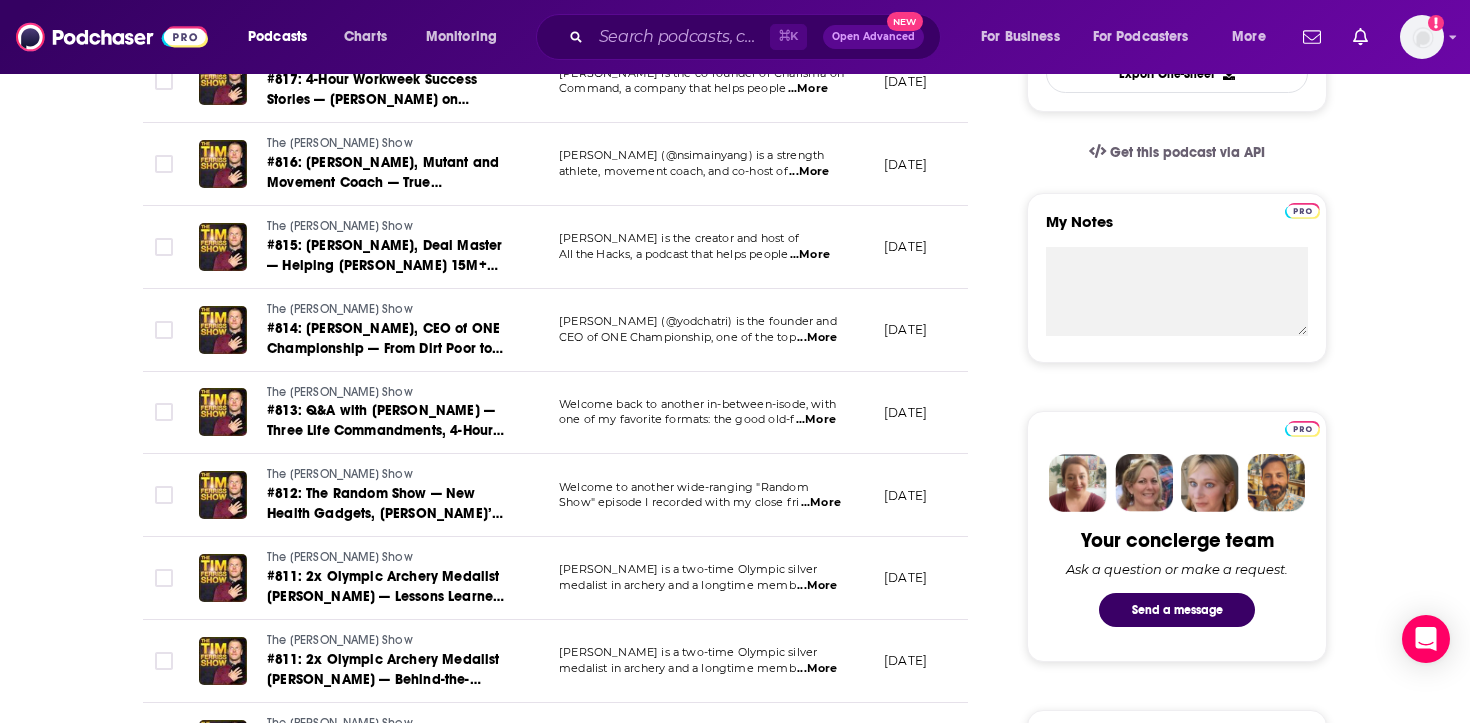 click on "...More" at bounding box center [821, 503] 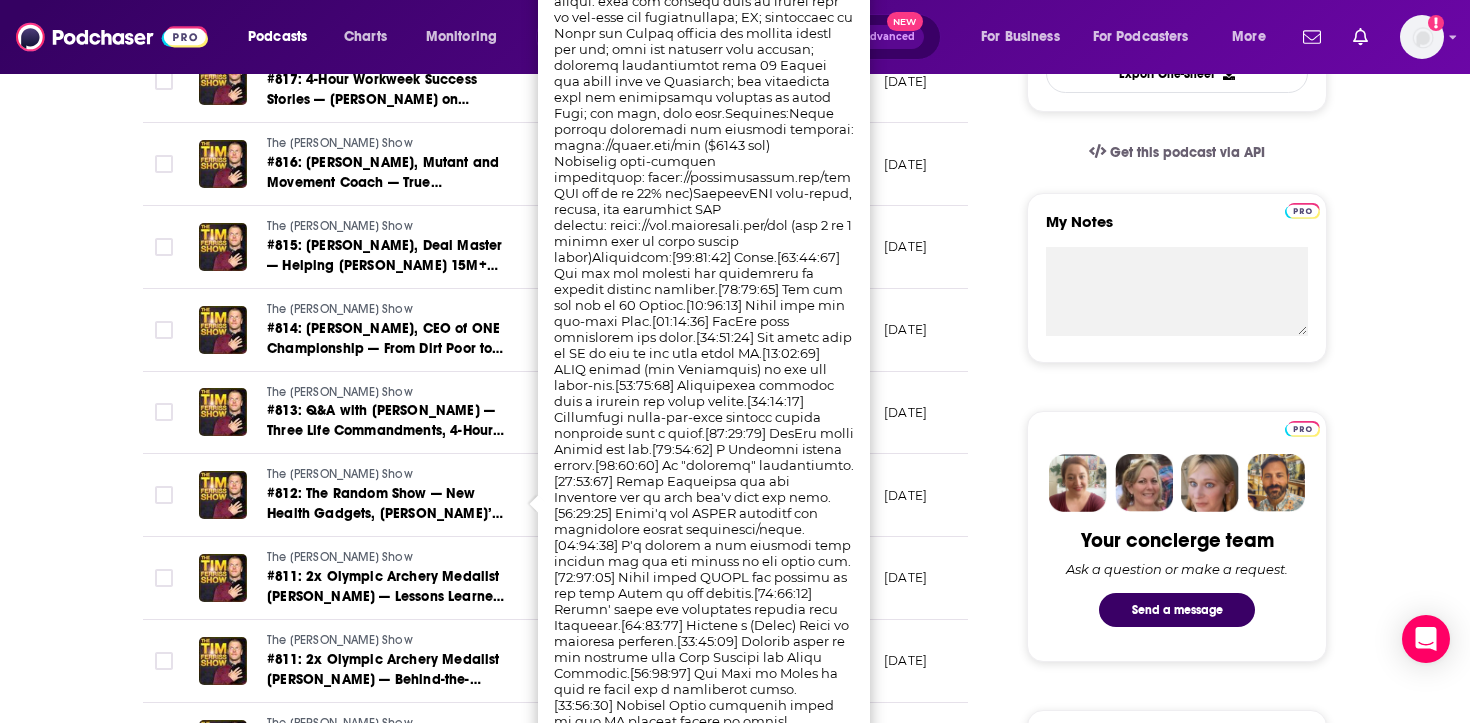 click on "[DATE]" at bounding box center [933, 495] 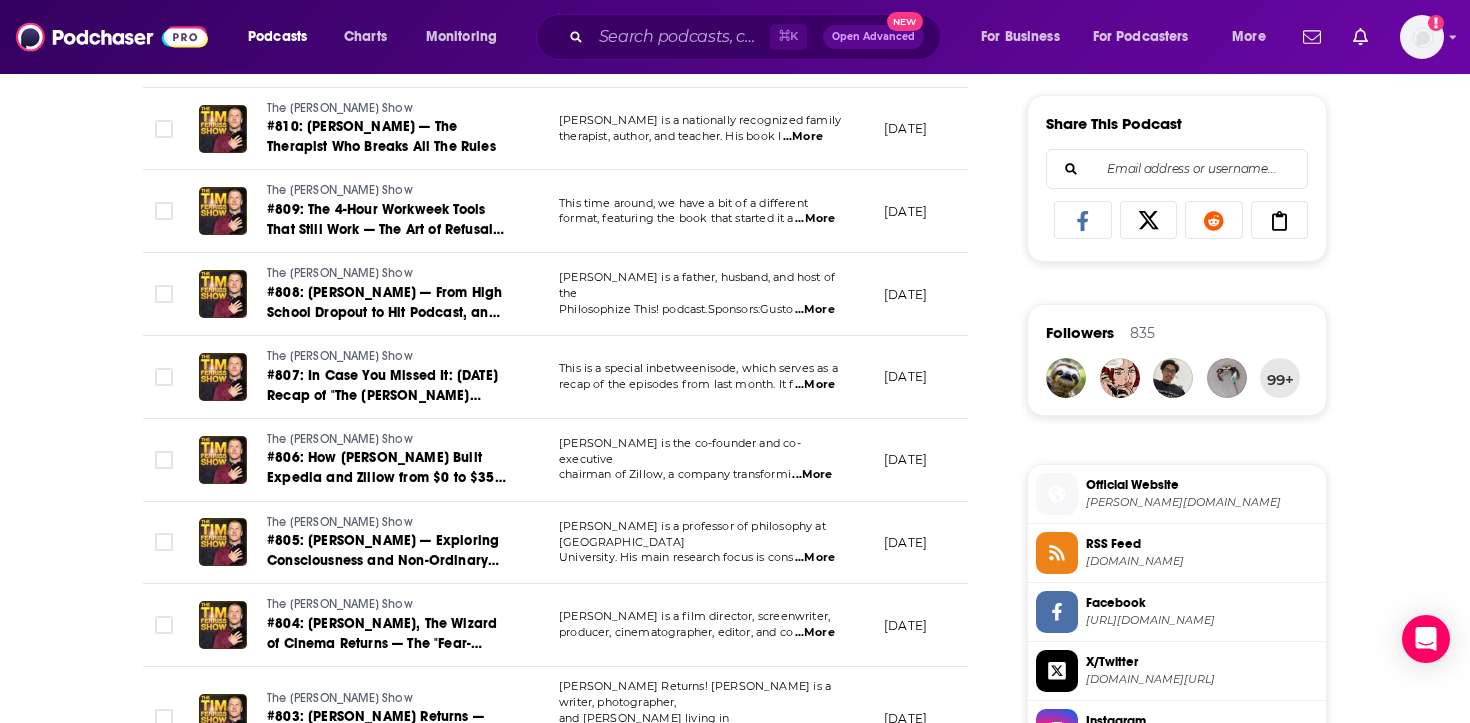 scroll, scrollTop: 1414, scrollLeft: 0, axis: vertical 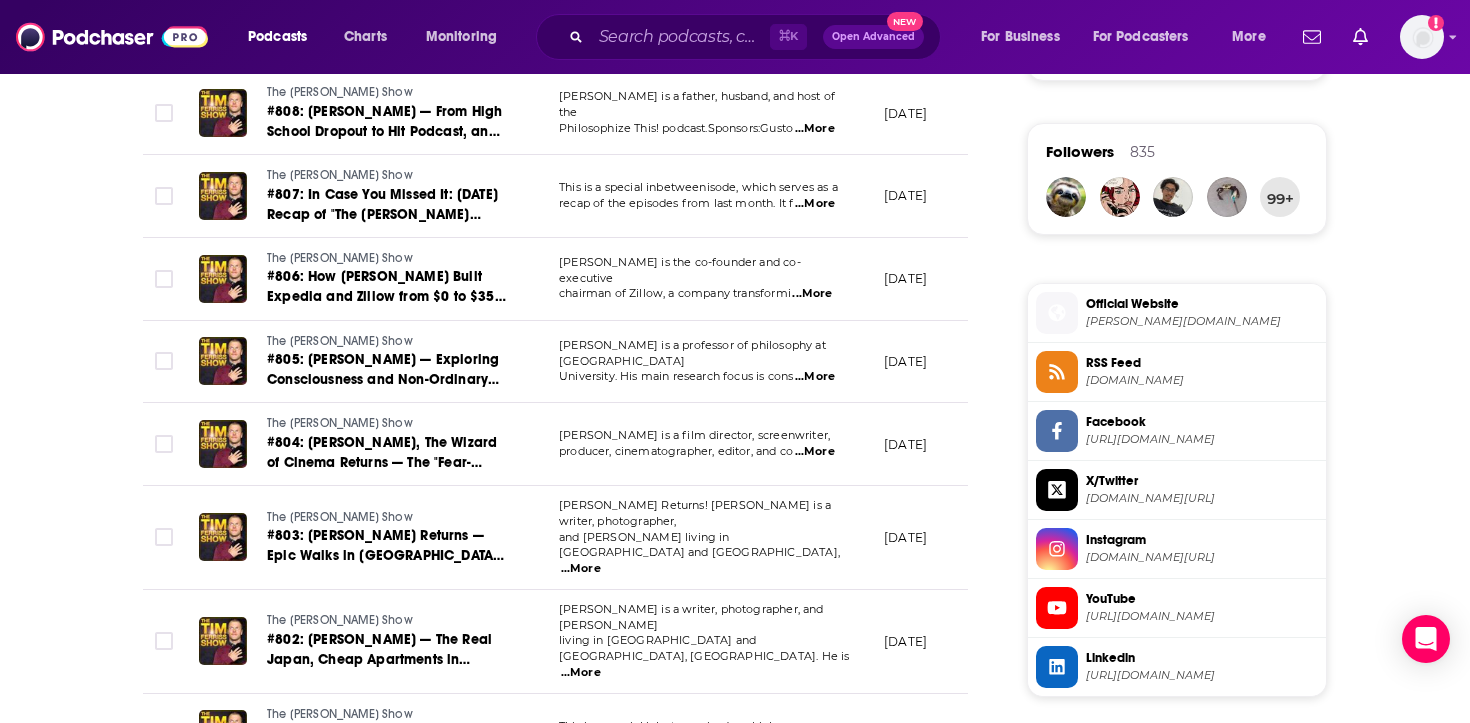 click on "...More" at bounding box center (815, 452) 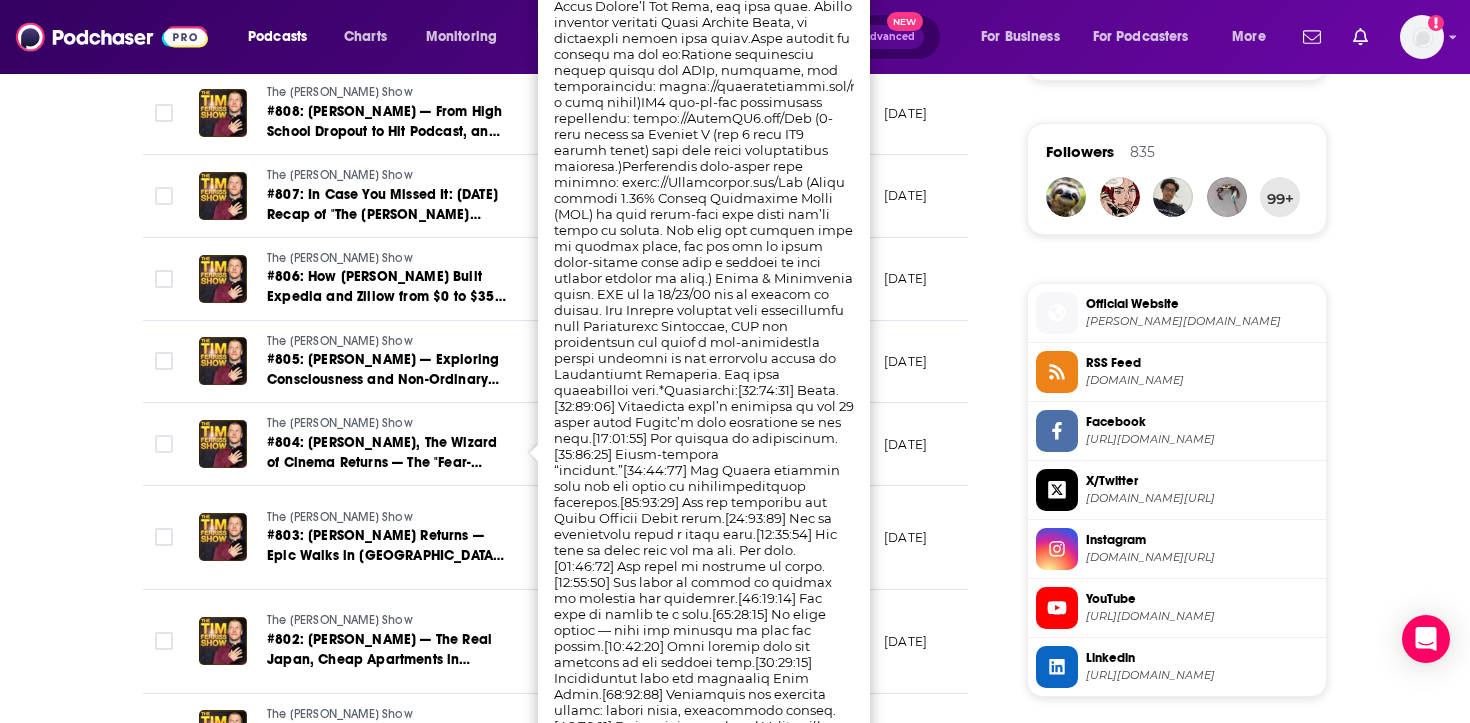 click on "[DATE]" at bounding box center (905, 444) 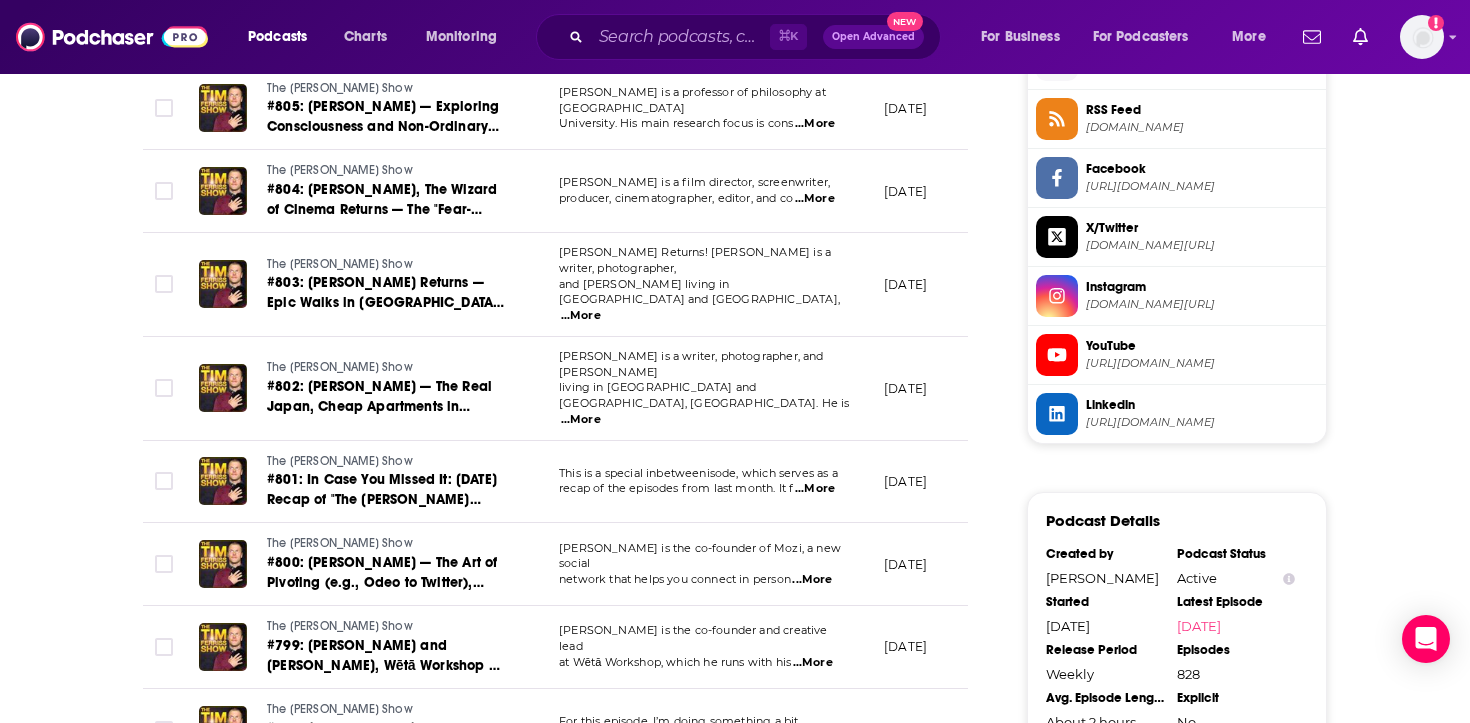 scroll, scrollTop: 1842, scrollLeft: 0, axis: vertical 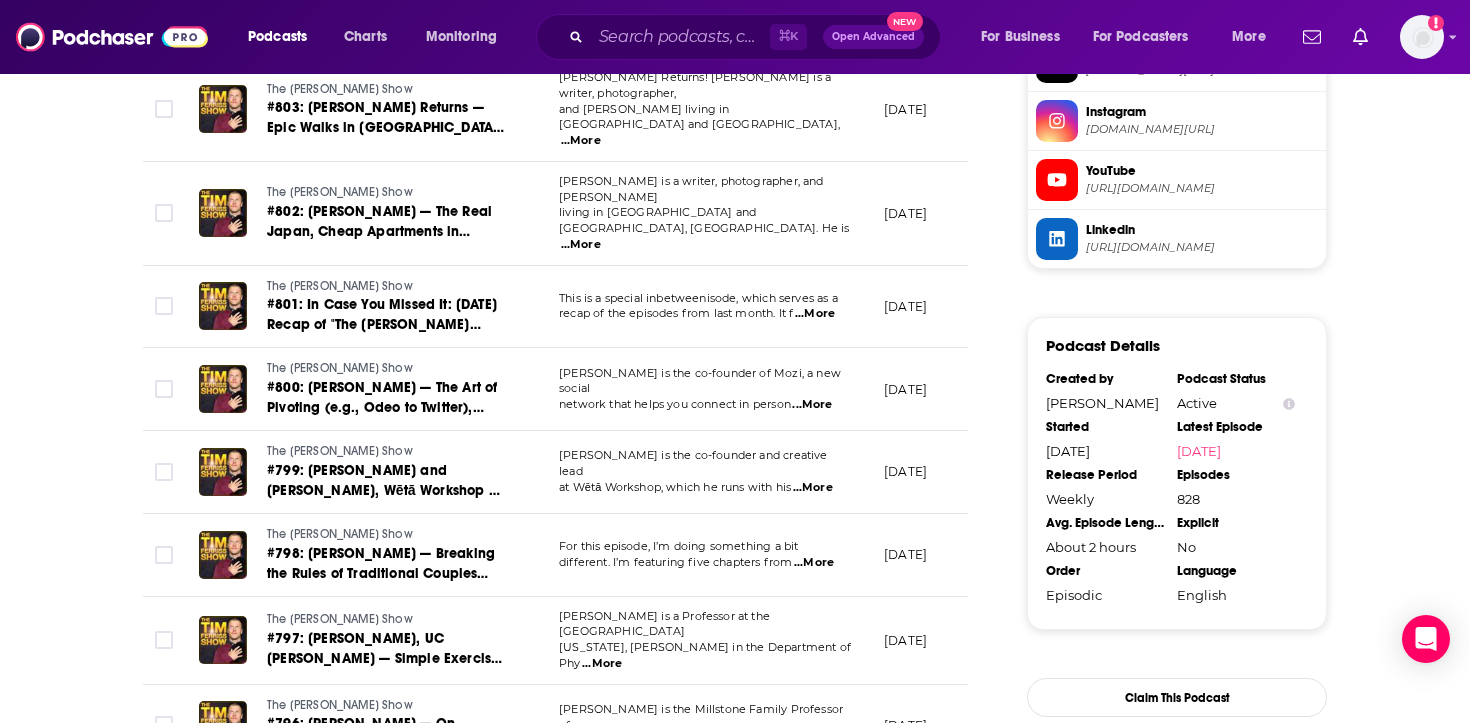 click on "...More" at bounding box center (813, 488) 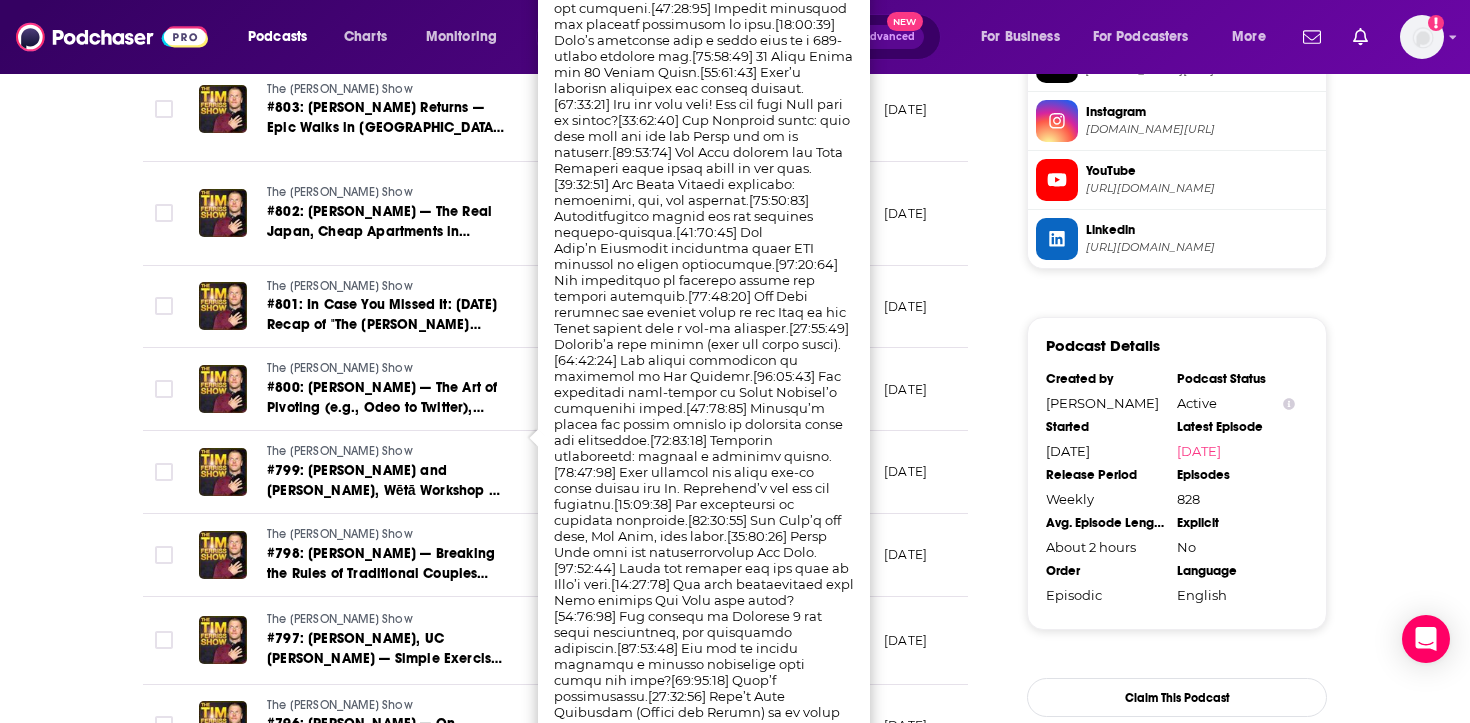 click on "[DATE]" at bounding box center [905, 471] 